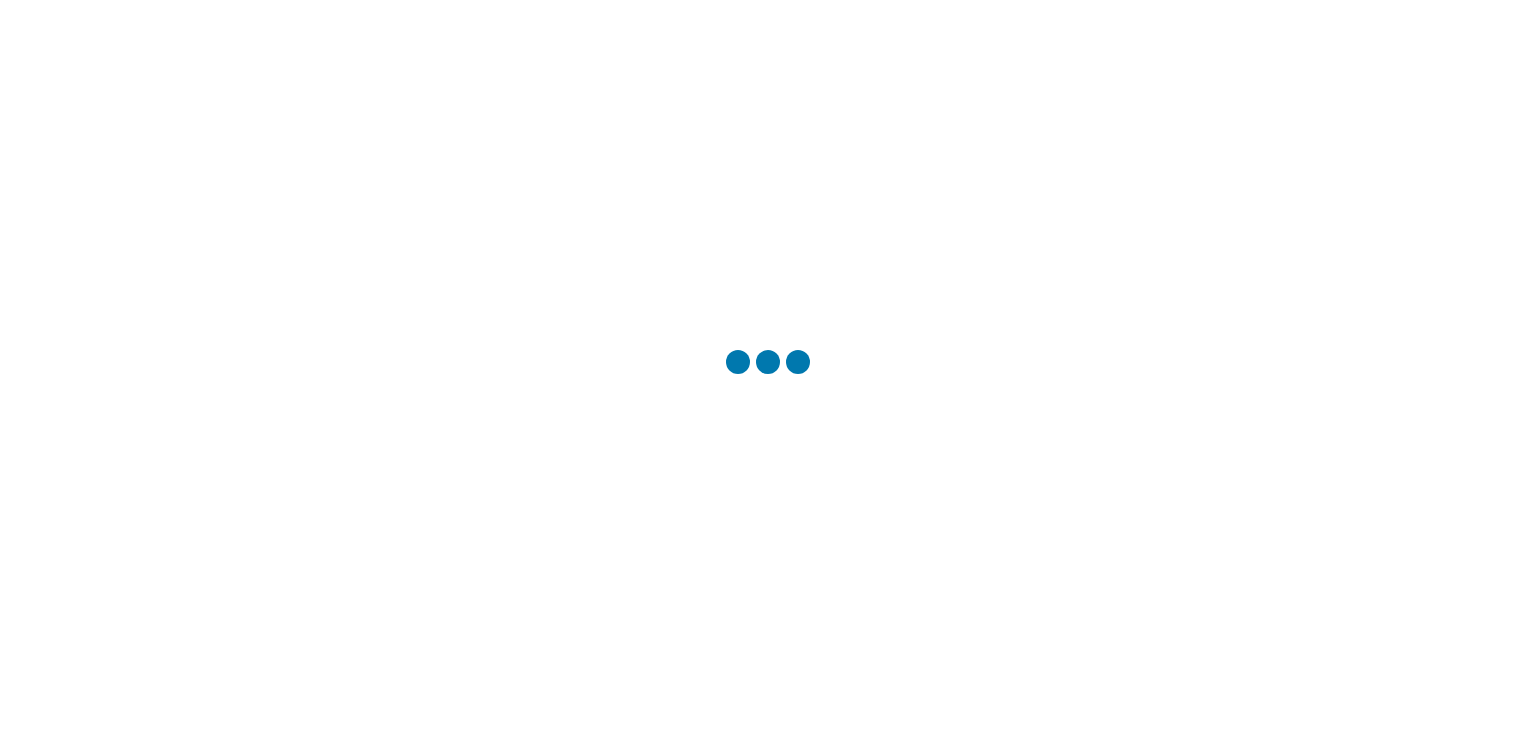 scroll, scrollTop: 0, scrollLeft: 0, axis: both 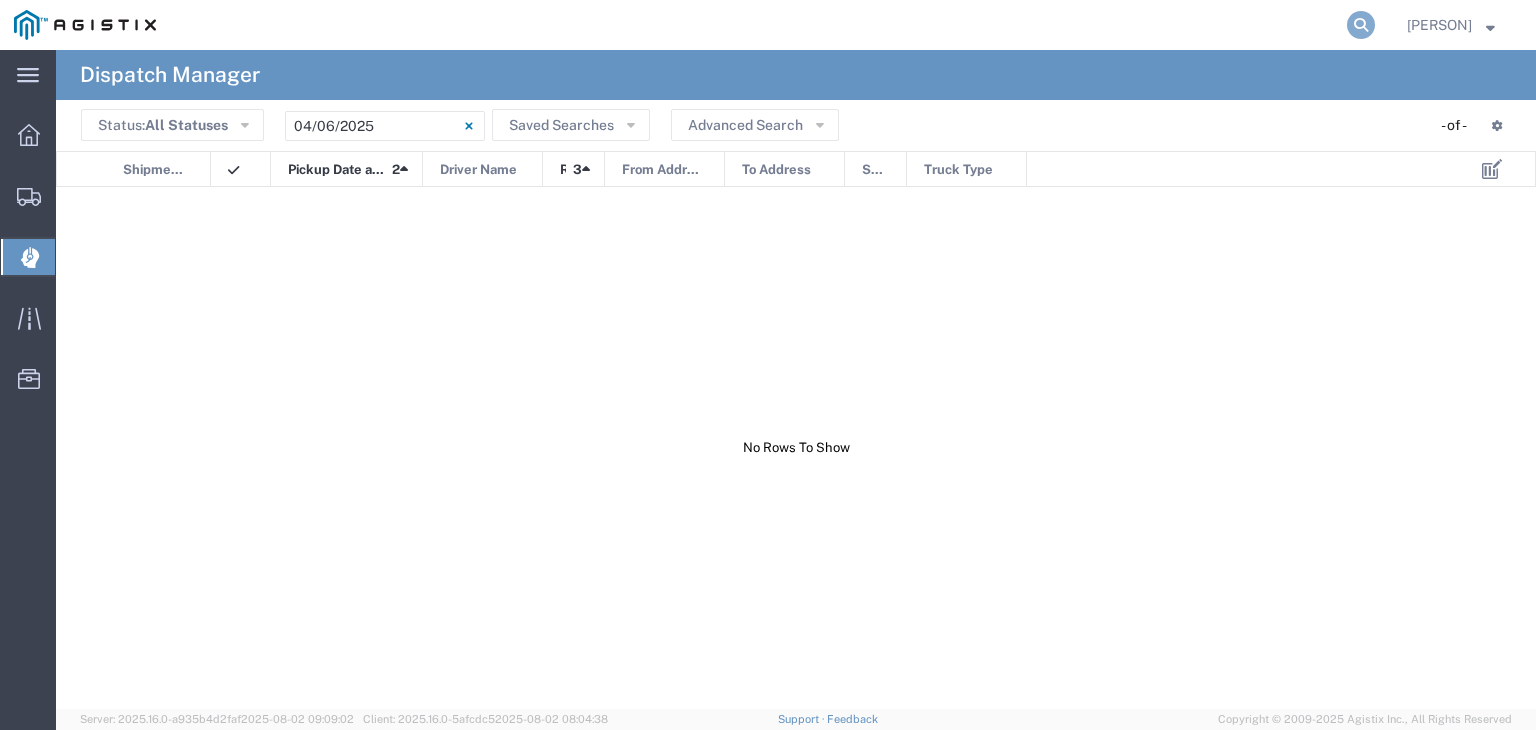click 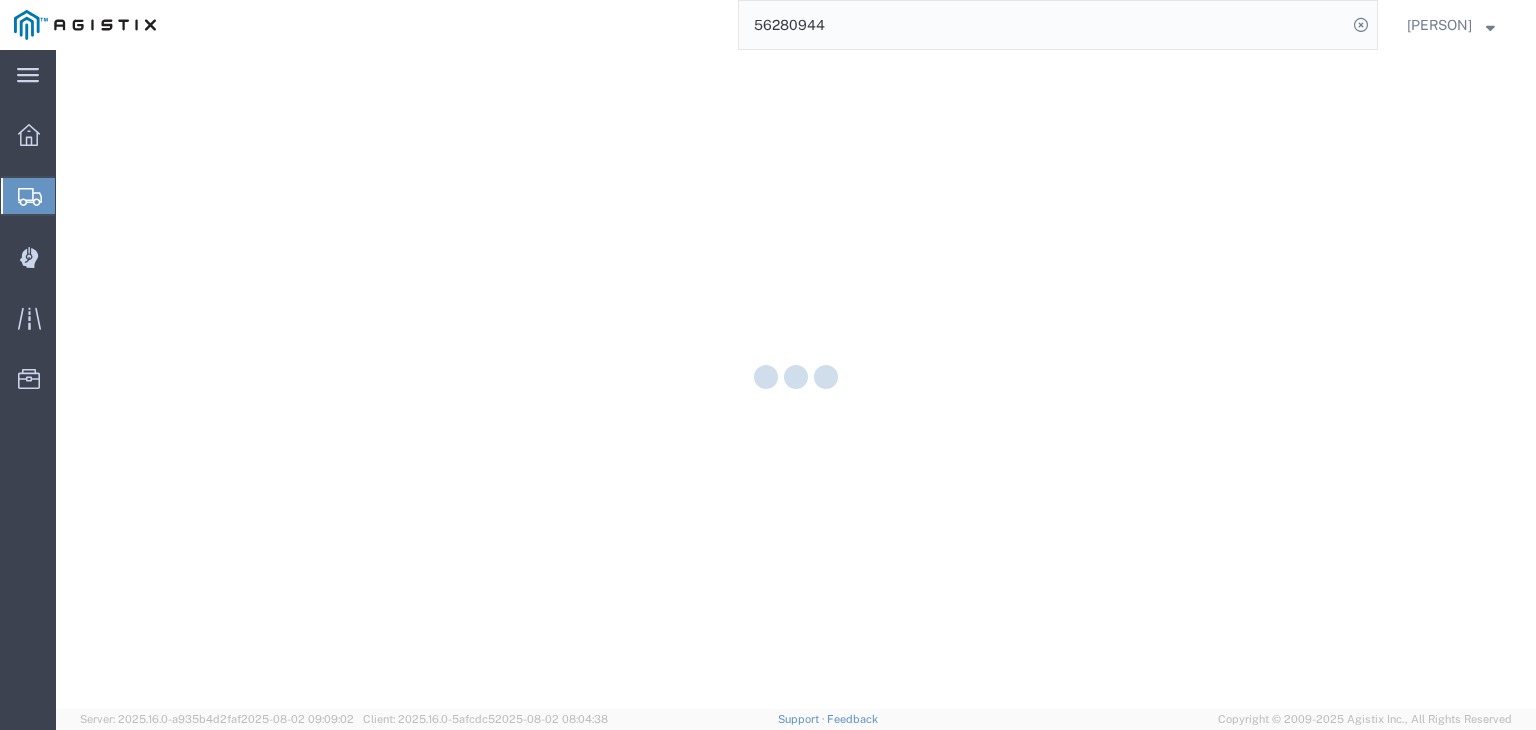 scroll, scrollTop: 0, scrollLeft: 0, axis: both 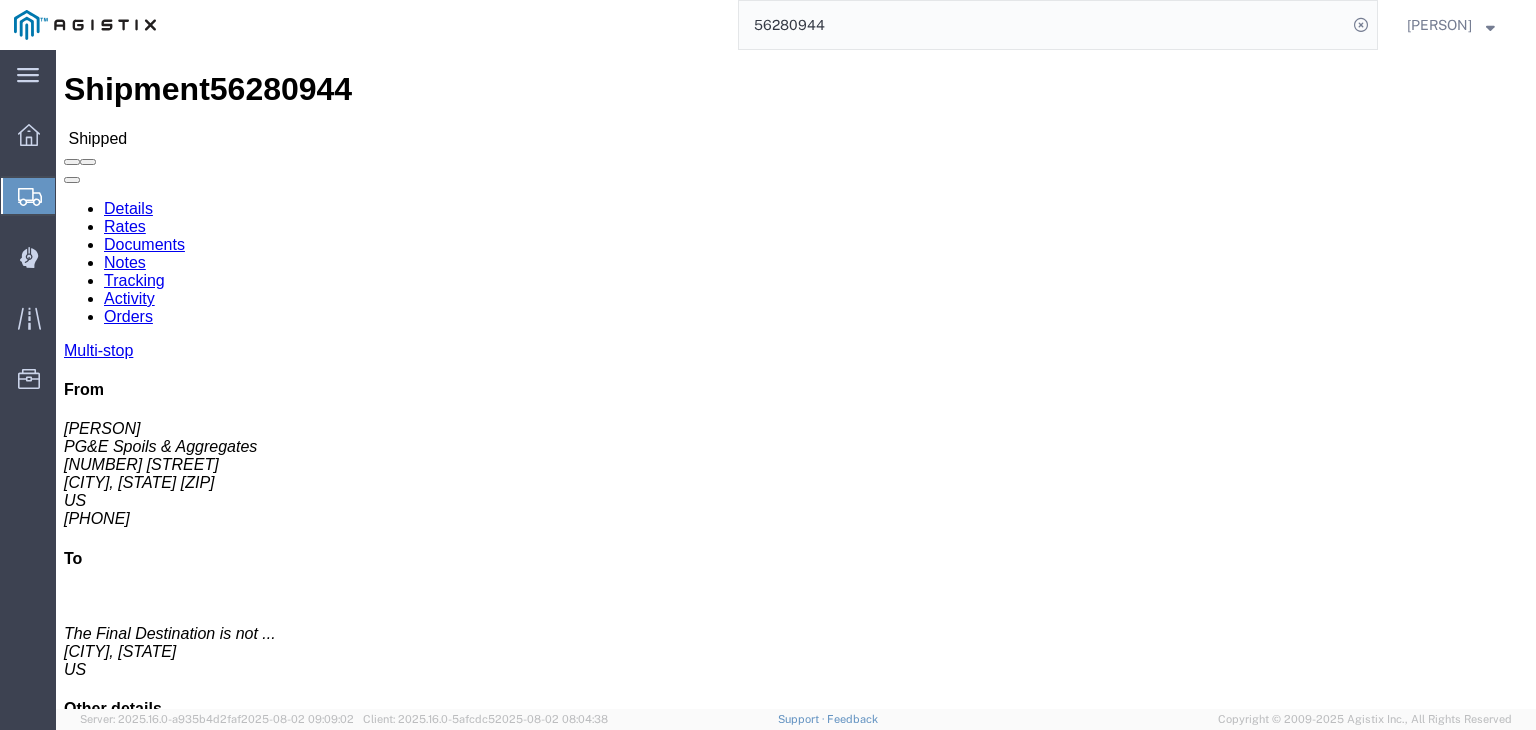 click on "Tracking" 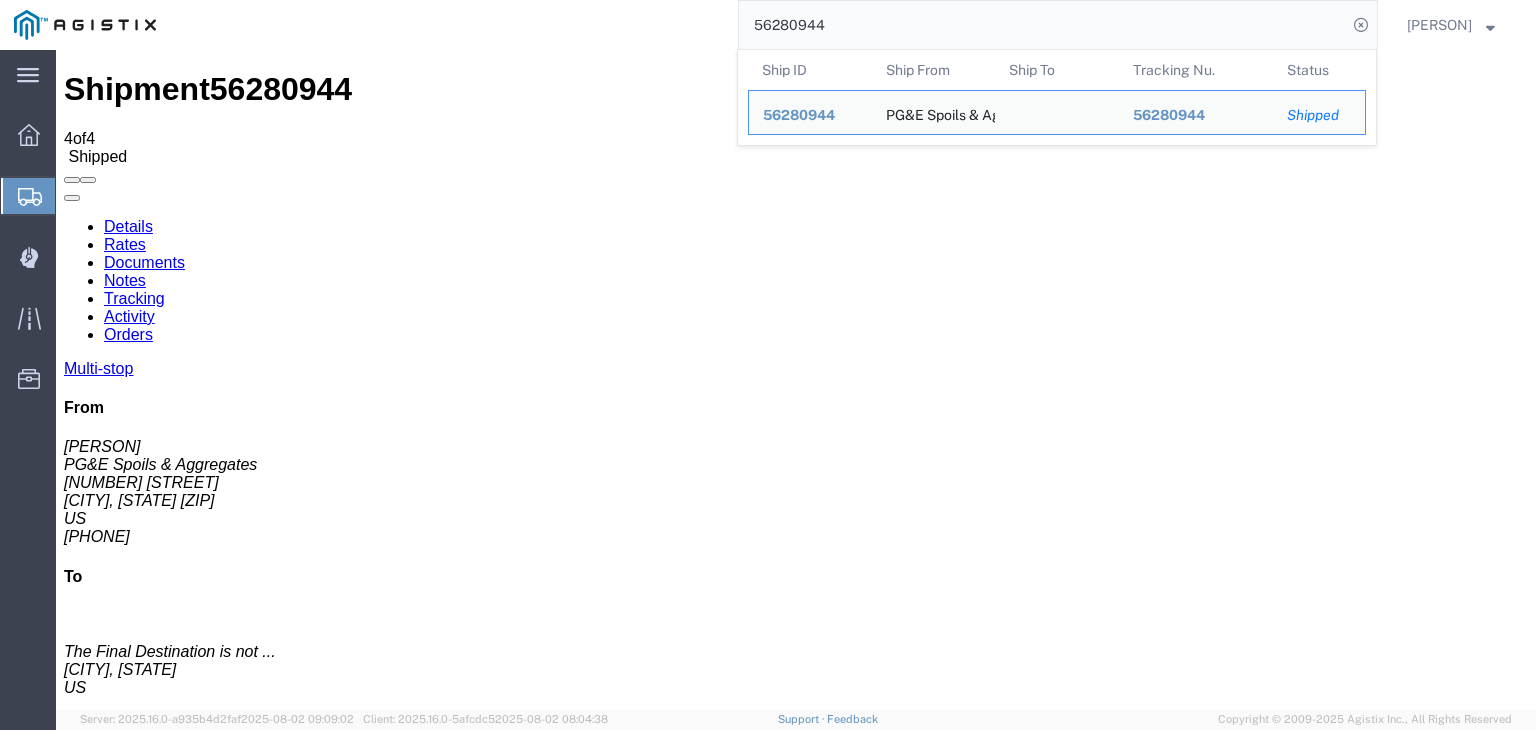 drag, startPoint x: 860, startPoint y: 21, endPoint x: 683, endPoint y: 35, distance: 177.55281 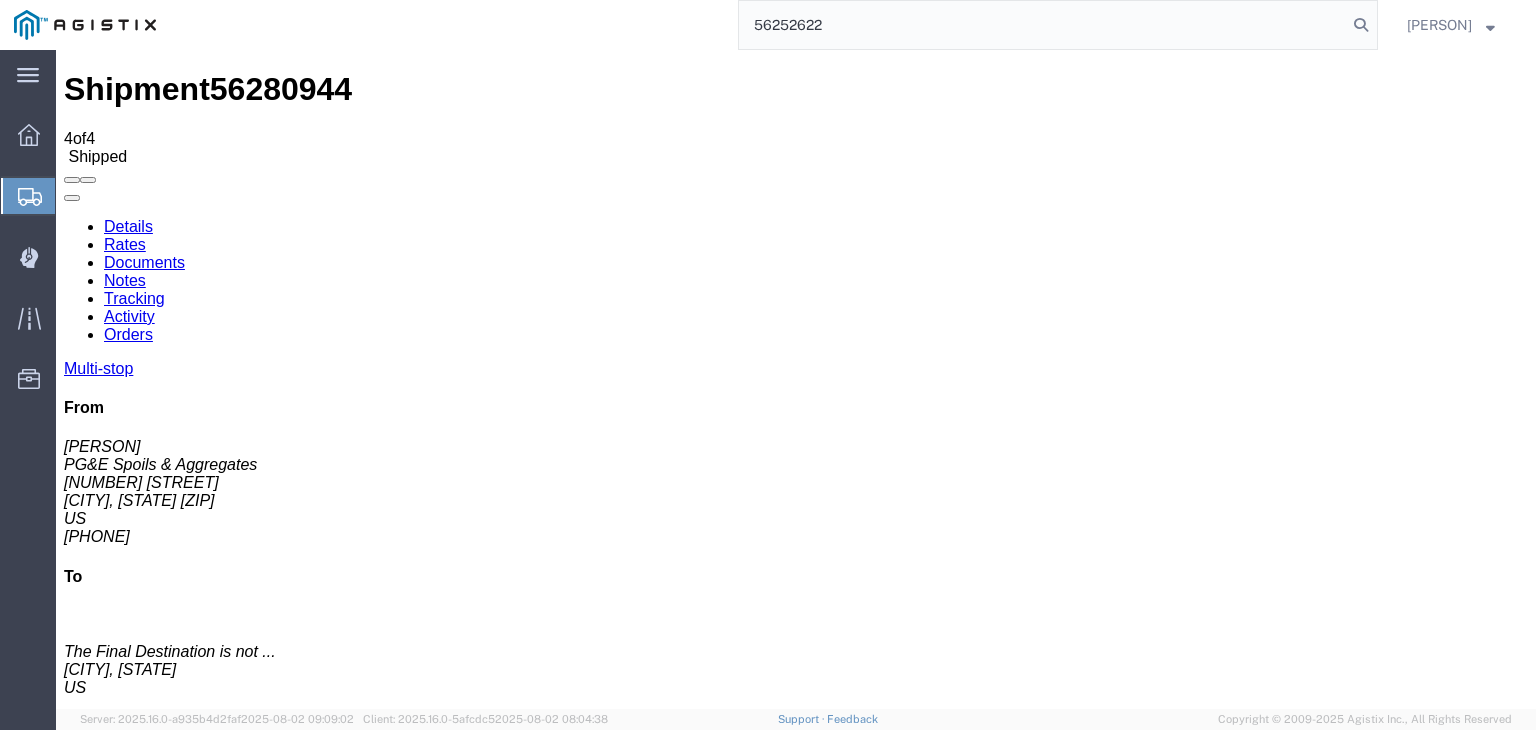 type on "56252622" 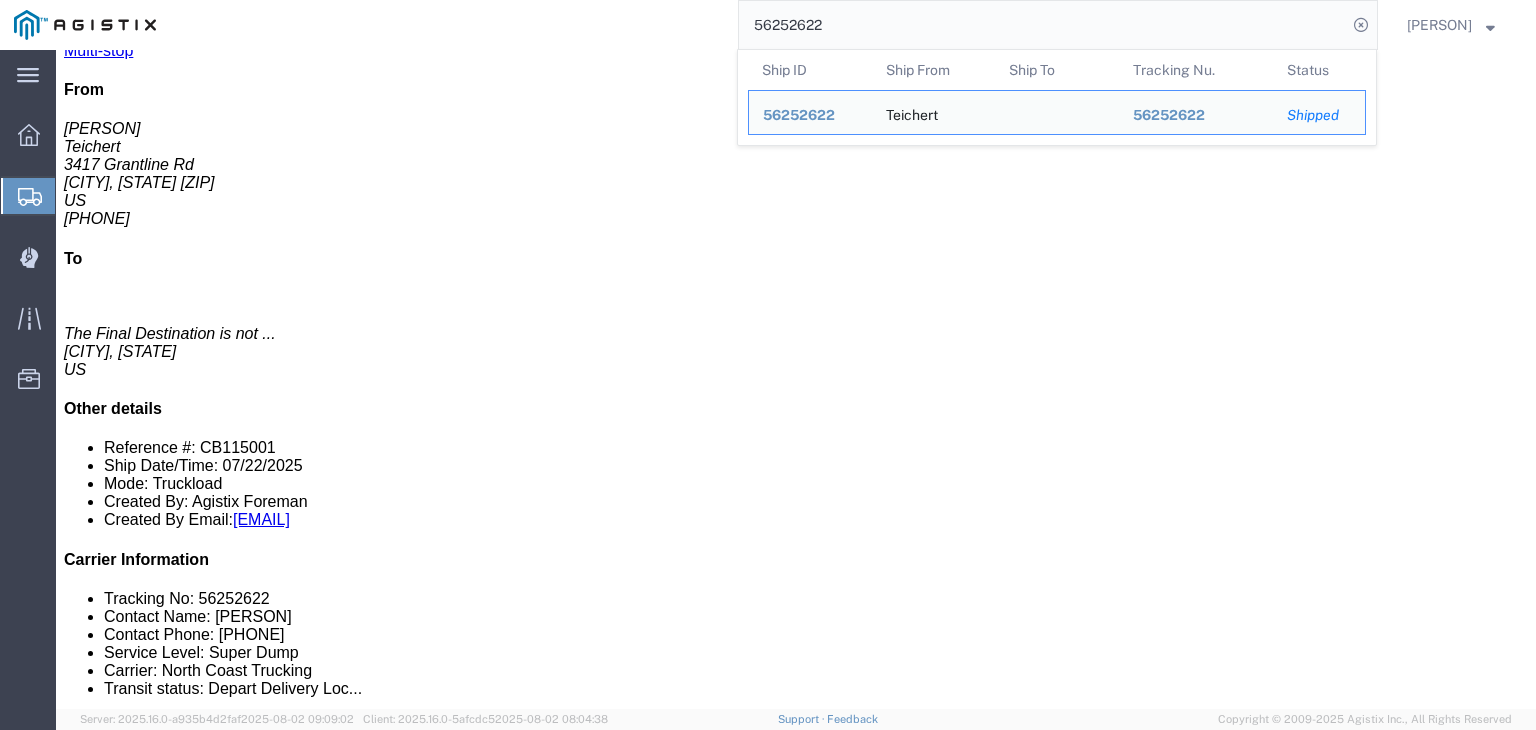 scroll, scrollTop: 0, scrollLeft: 0, axis: both 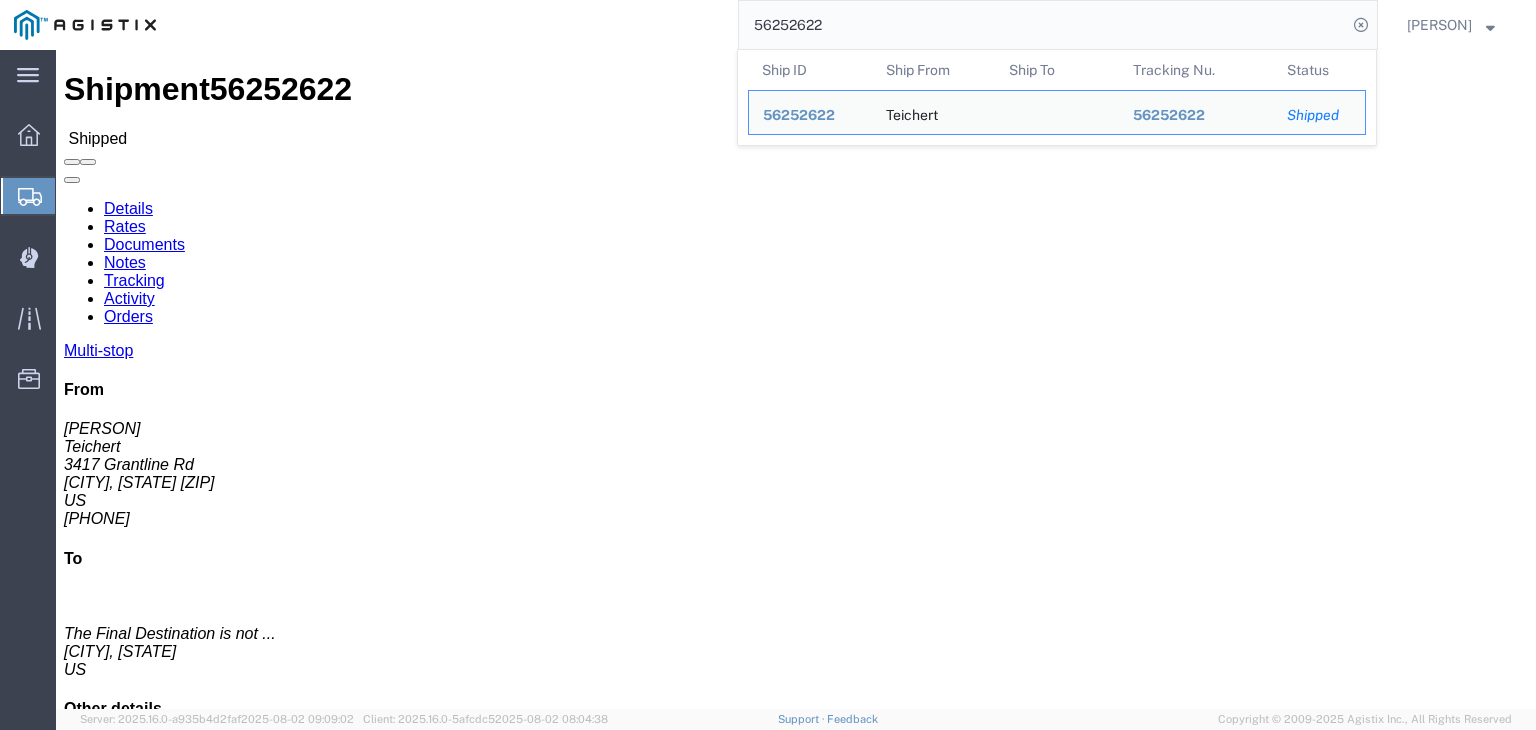 click on "Tracking" 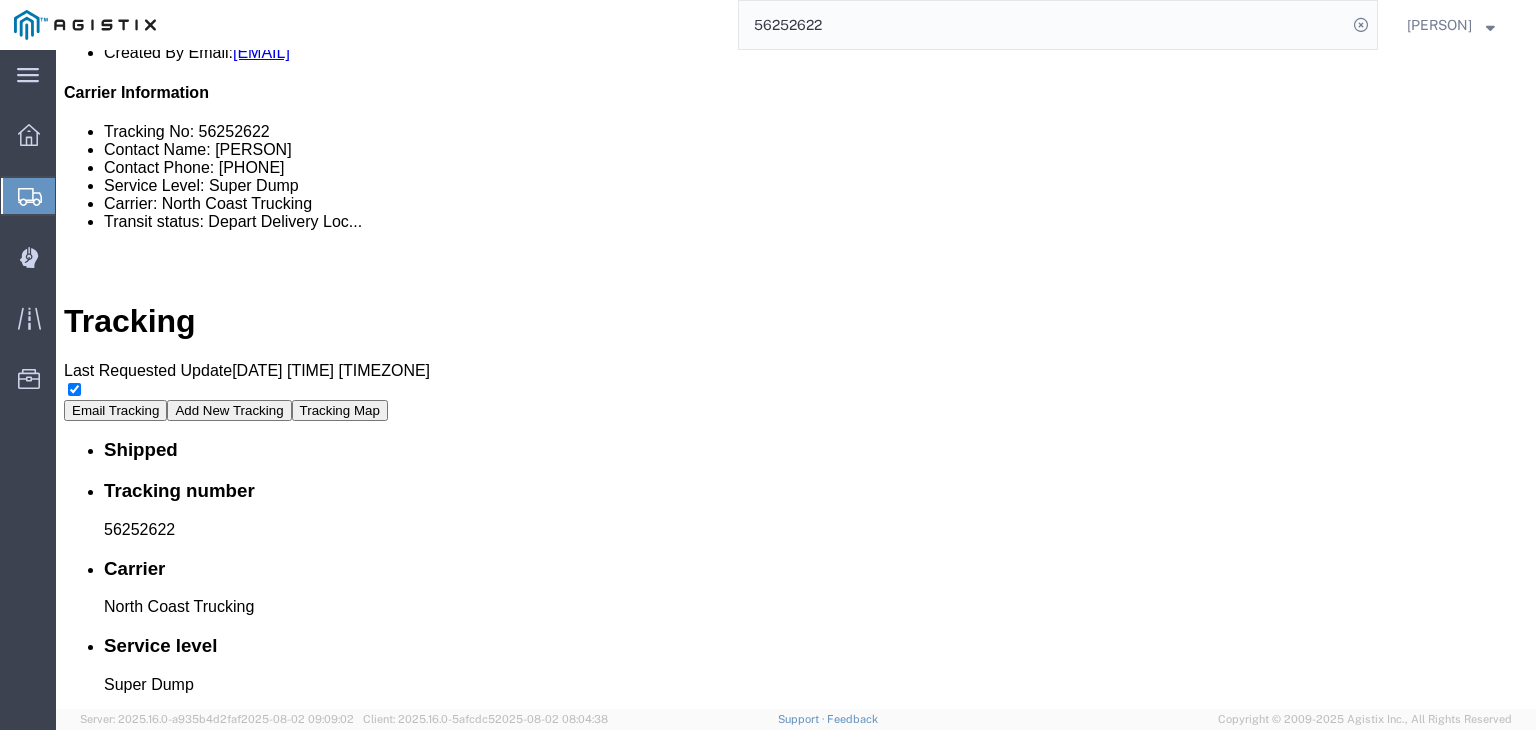 scroll, scrollTop: 707, scrollLeft: 0, axis: vertical 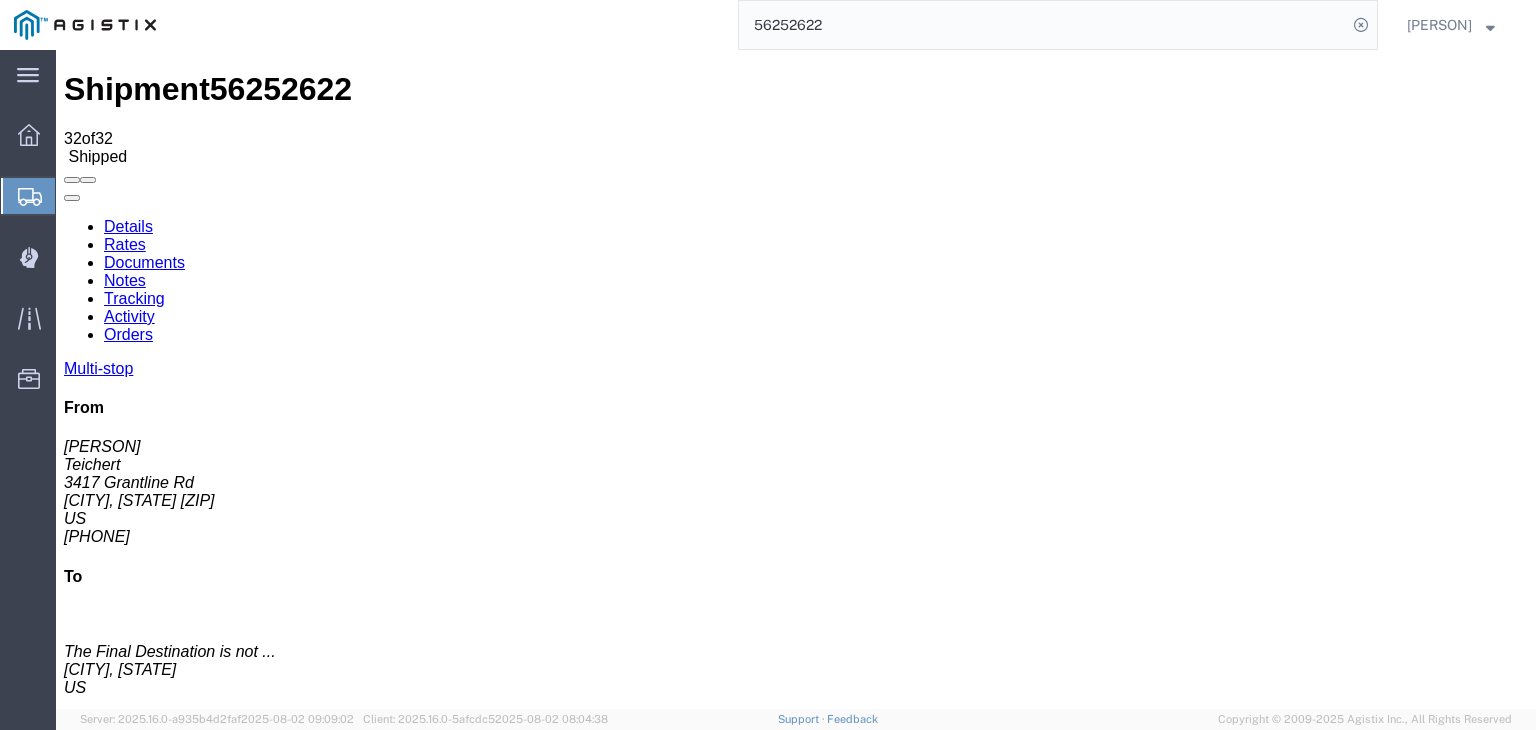 click on "Add New Tracking" at bounding box center [229, 1195] 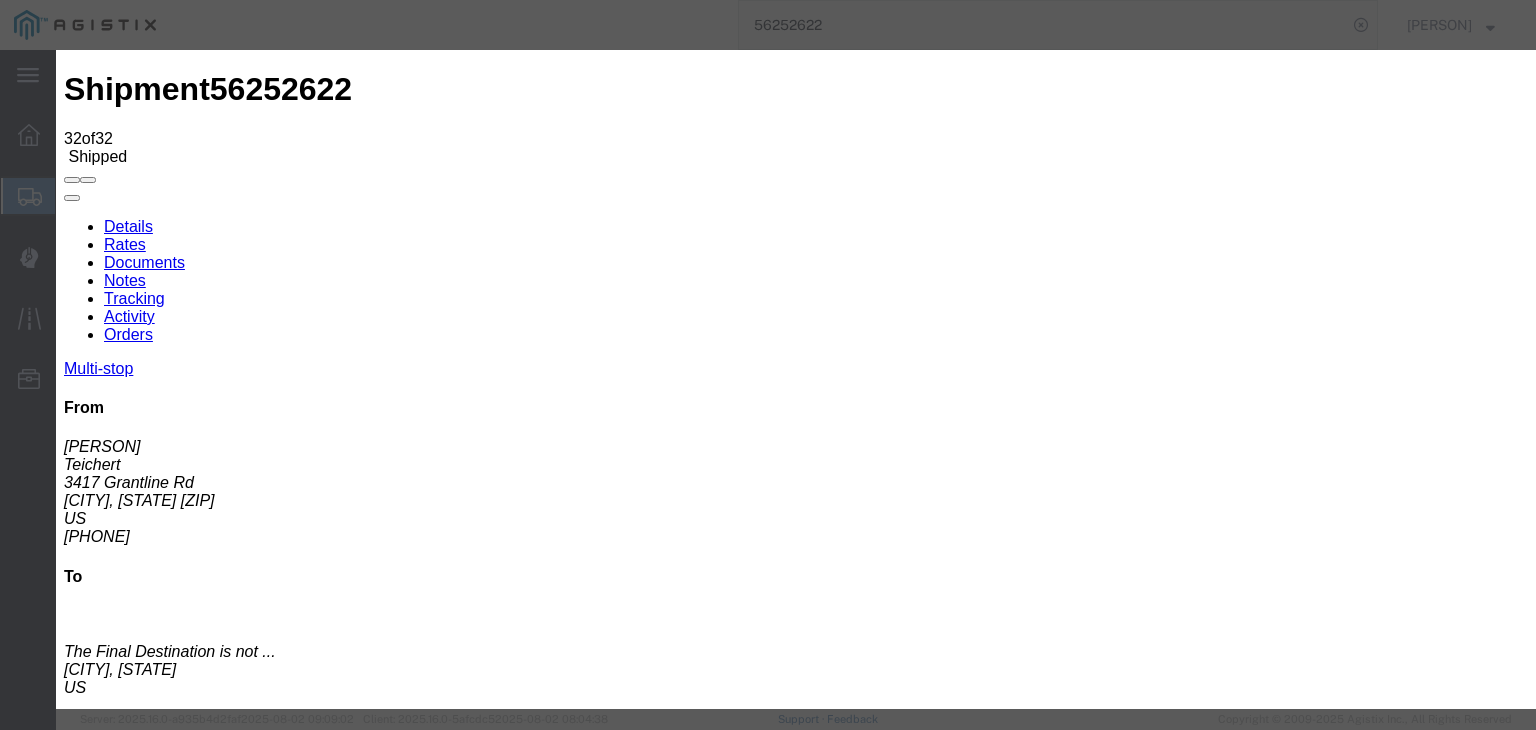 type on "08/03/2025" 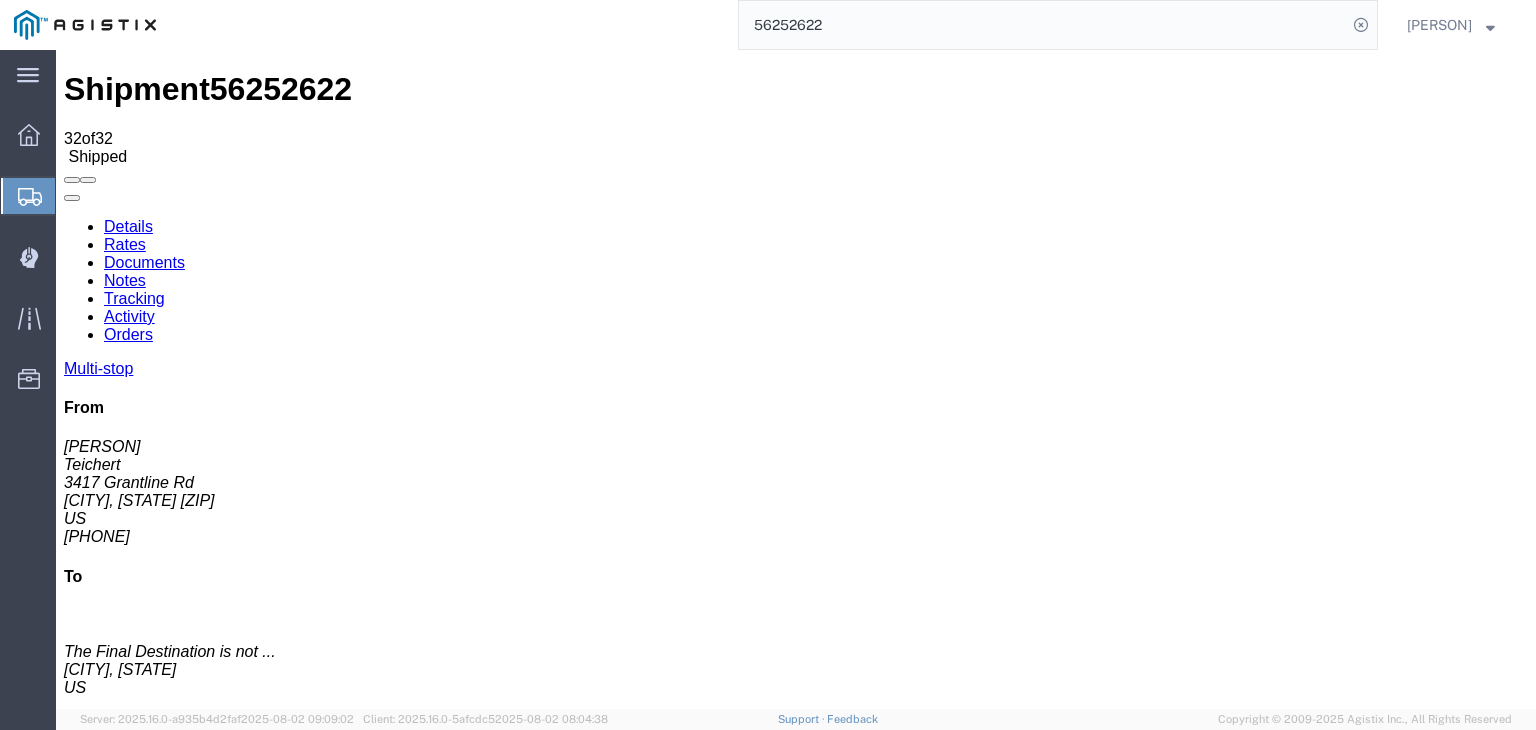 scroll, scrollTop: 92, scrollLeft: 0, axis: vertical 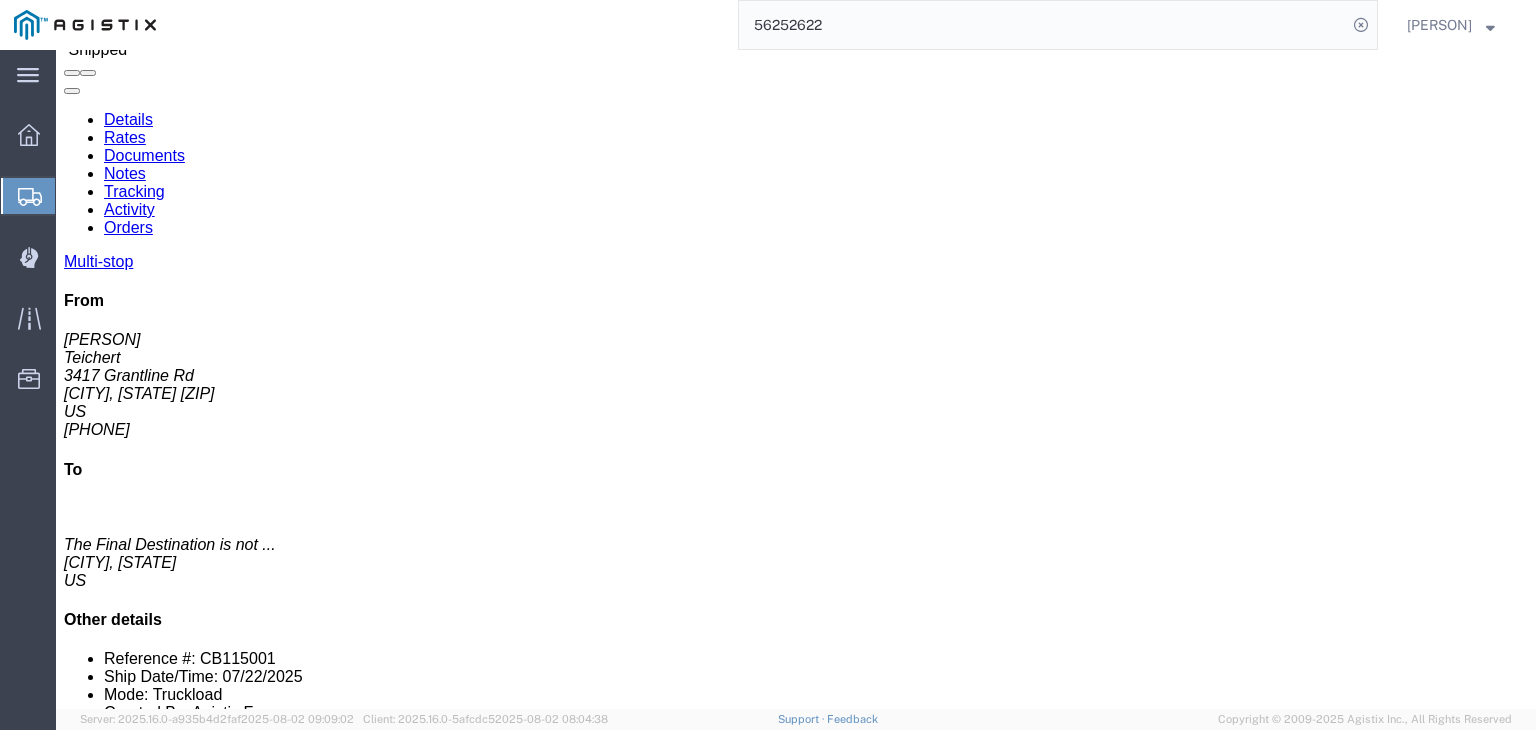click on "Delete Tracking" at bounding box center (1366, 2028) 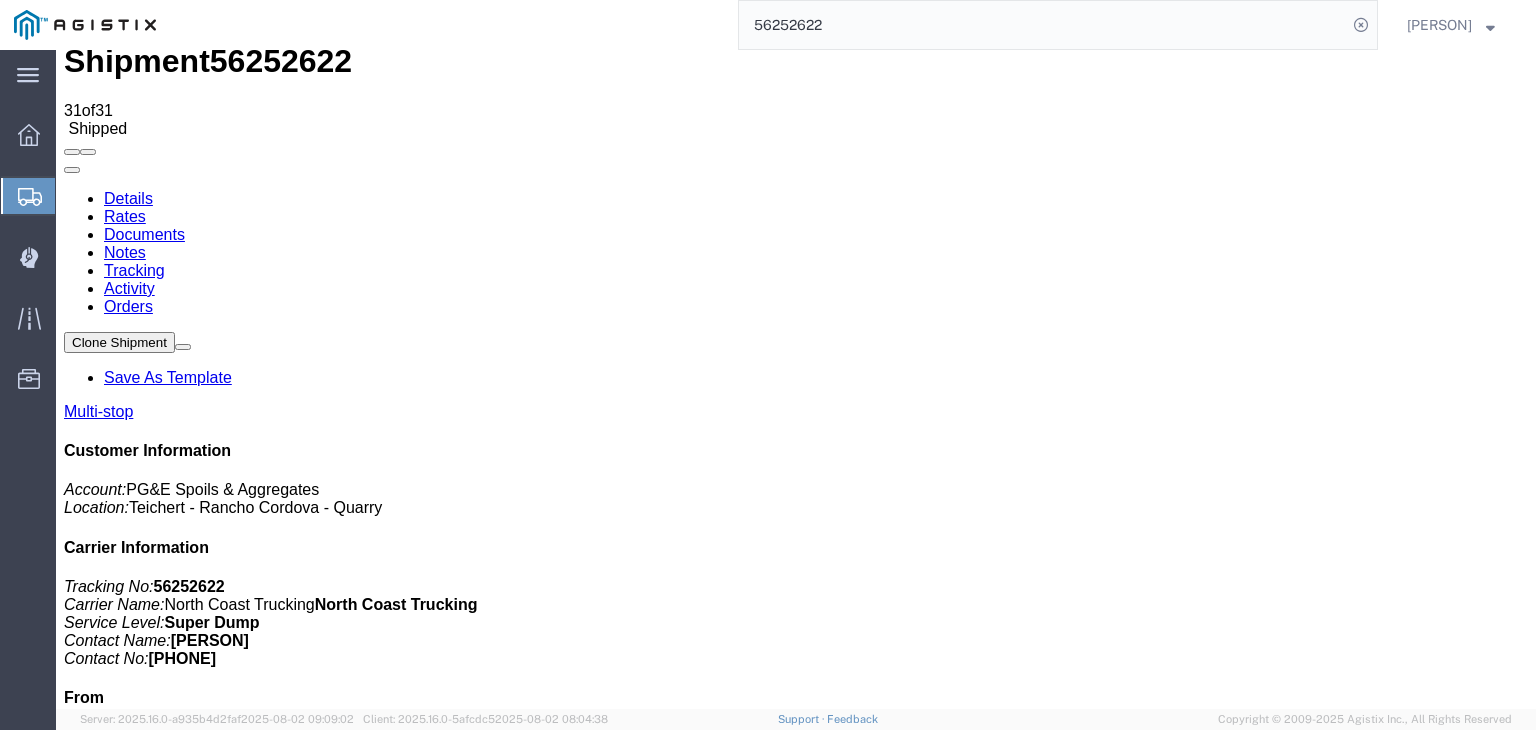 scroll, scrollTop: 0, scrollLeft: 0, axis: both 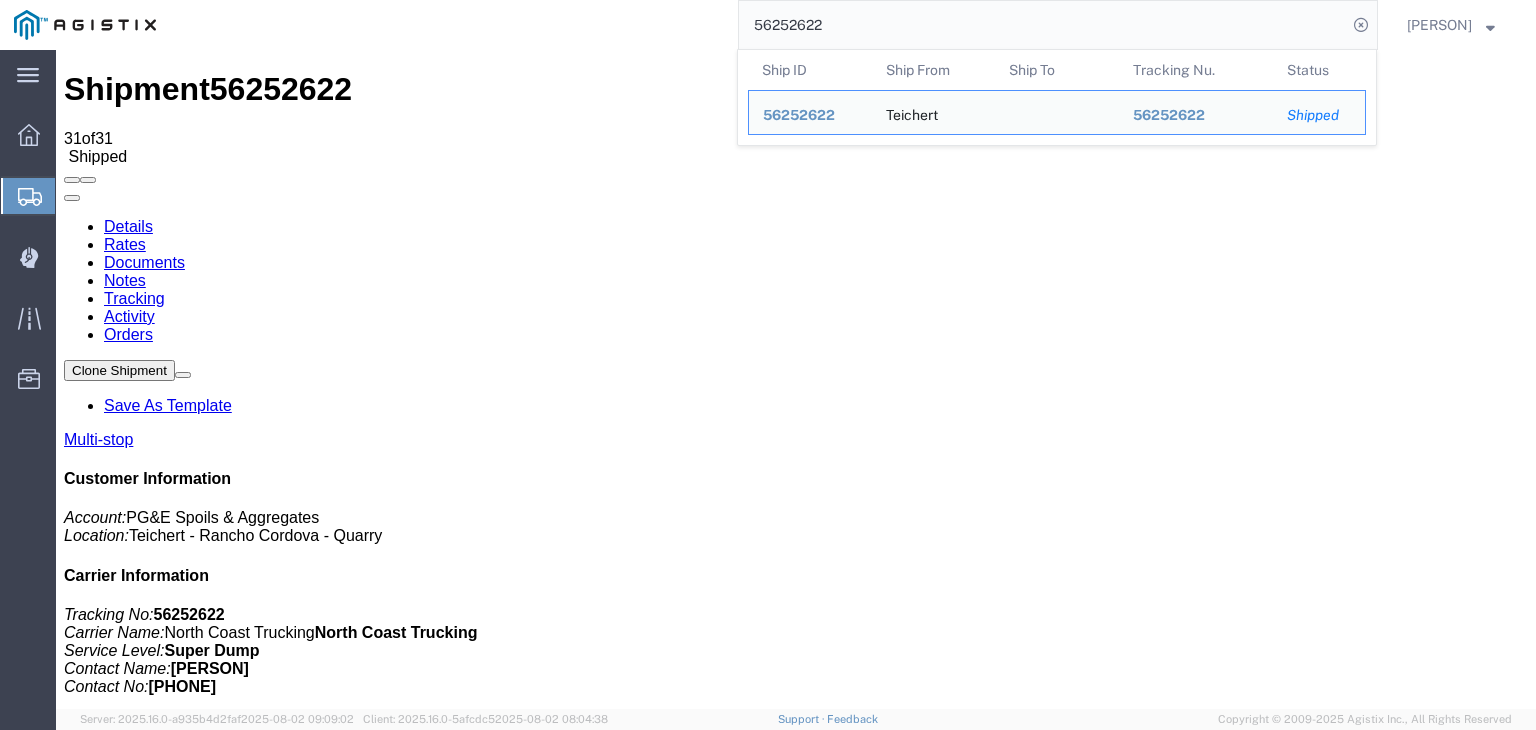 drag, startPoint x: 845, startPoint y: 41, endPoint x: 708, endPoint y: 49, distance: 137.23338 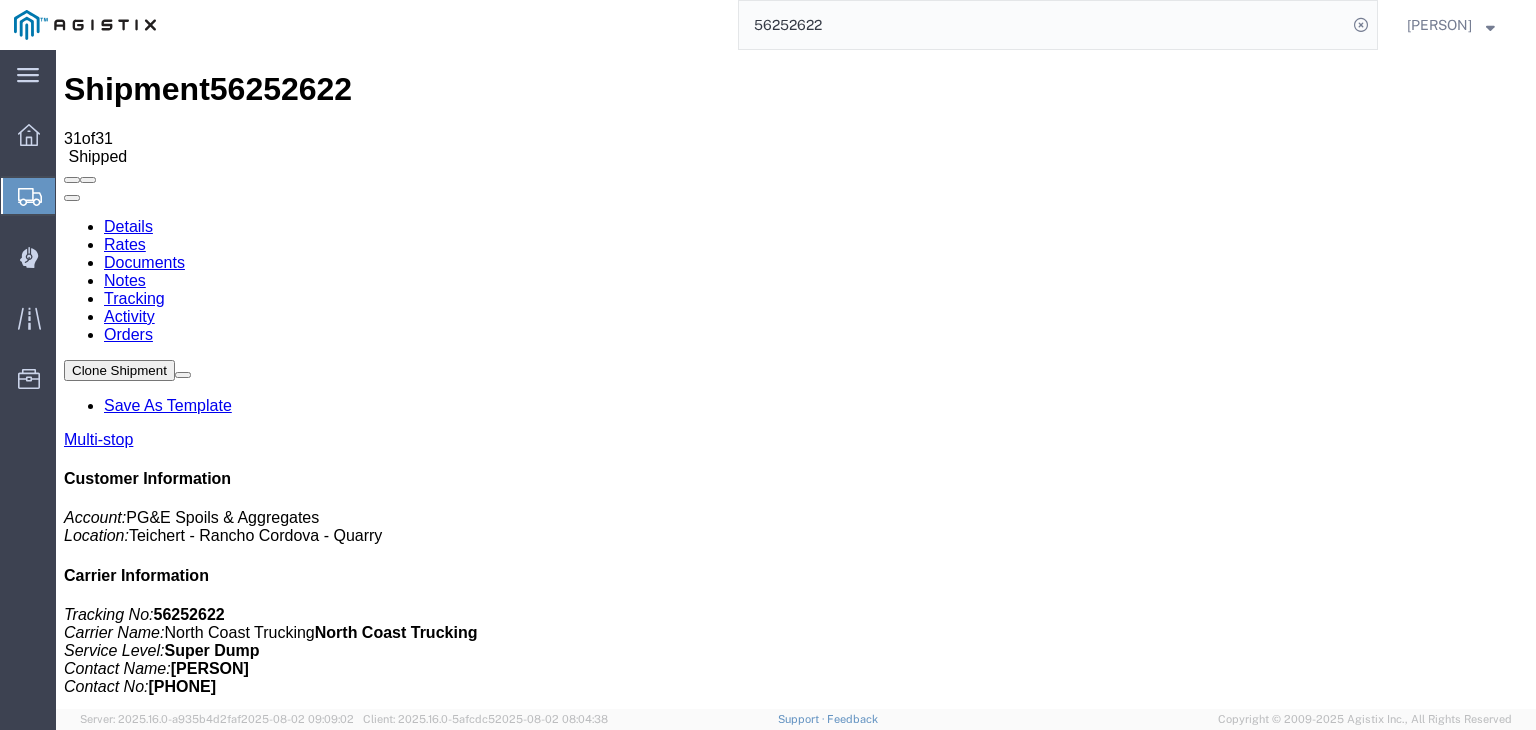 click on "Add New Tracking" at bounding box center (229, 1195) 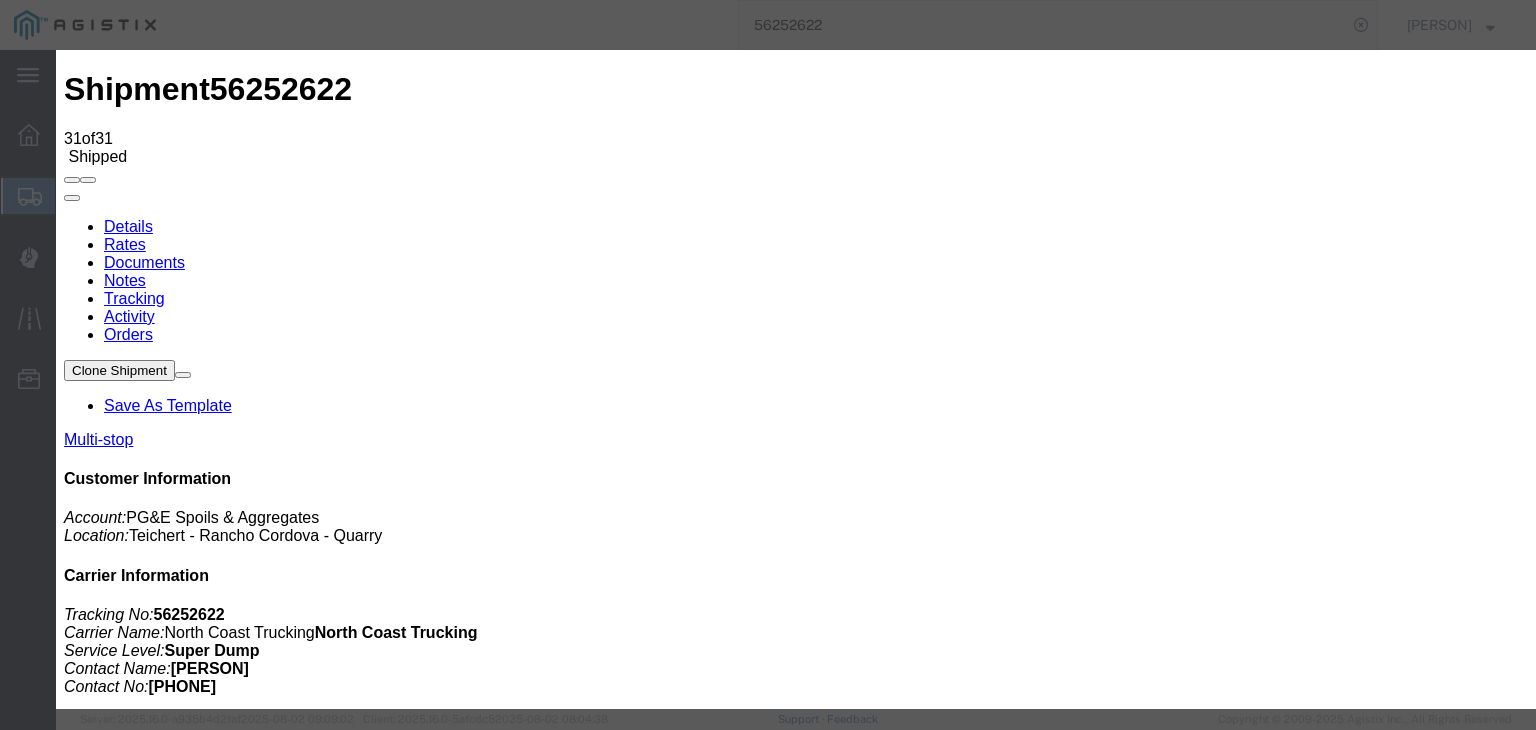 click on "08/03/2025" at bounding box center (168, 10353) 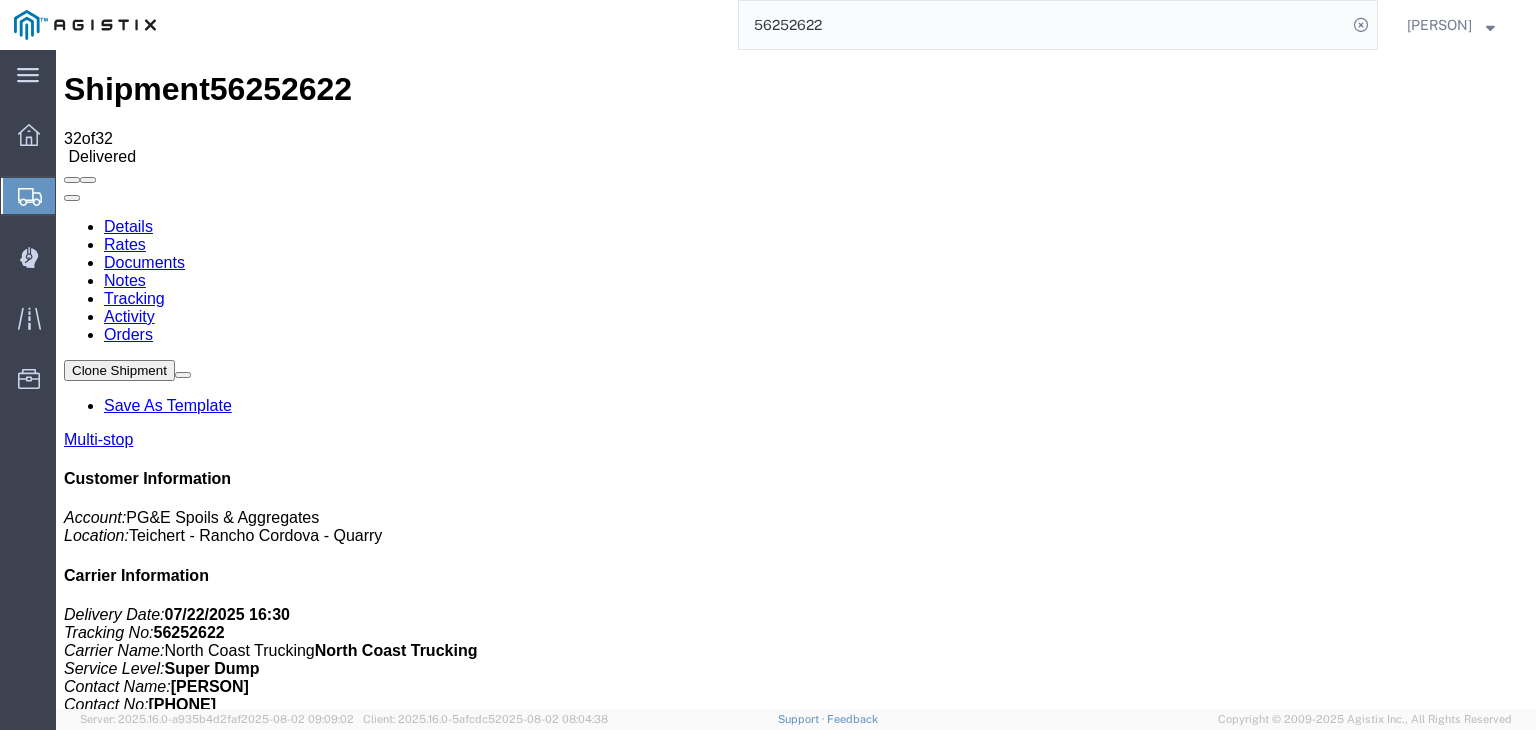 click on "Notes" at bounding box center (125, 280) 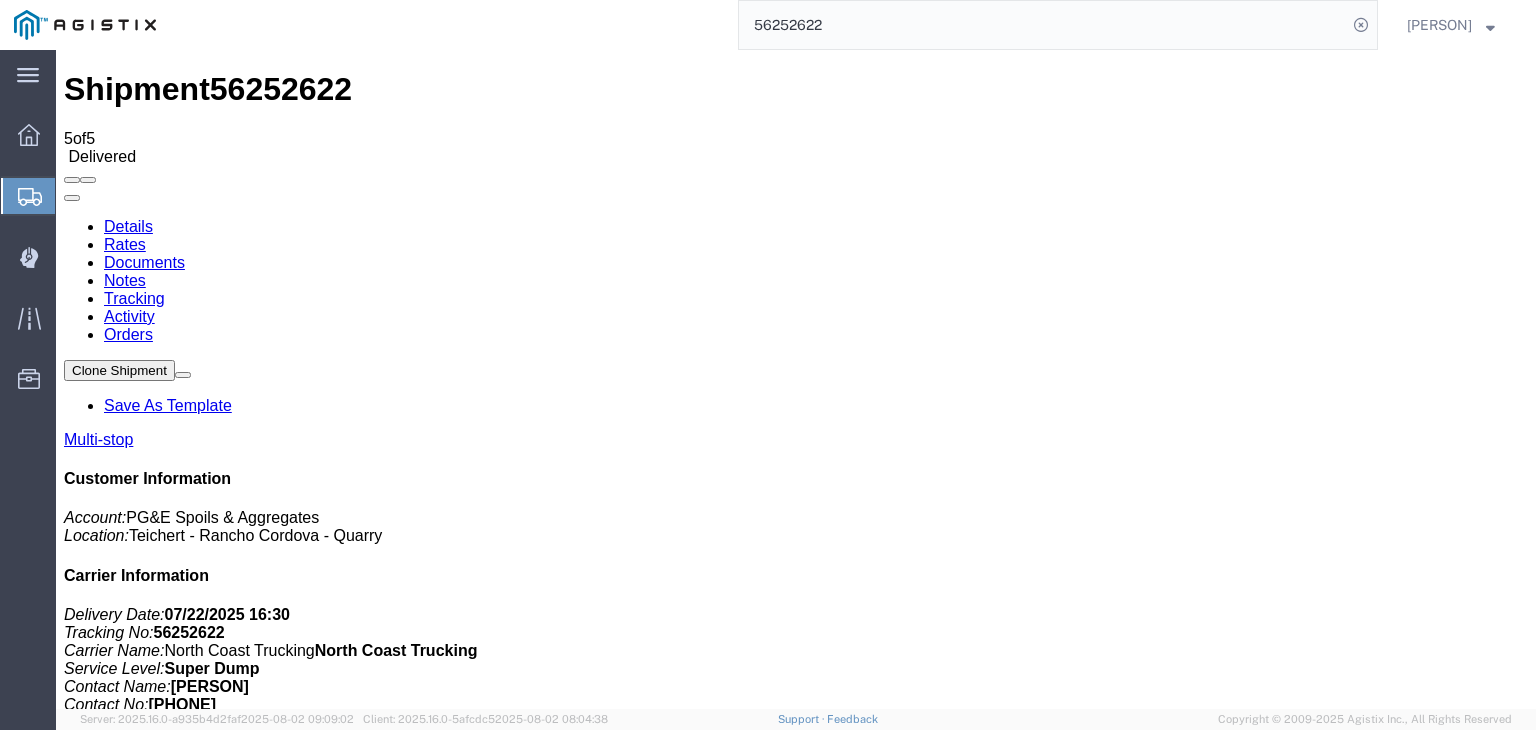 click on "Tracking" at bounding box center (134, 298) 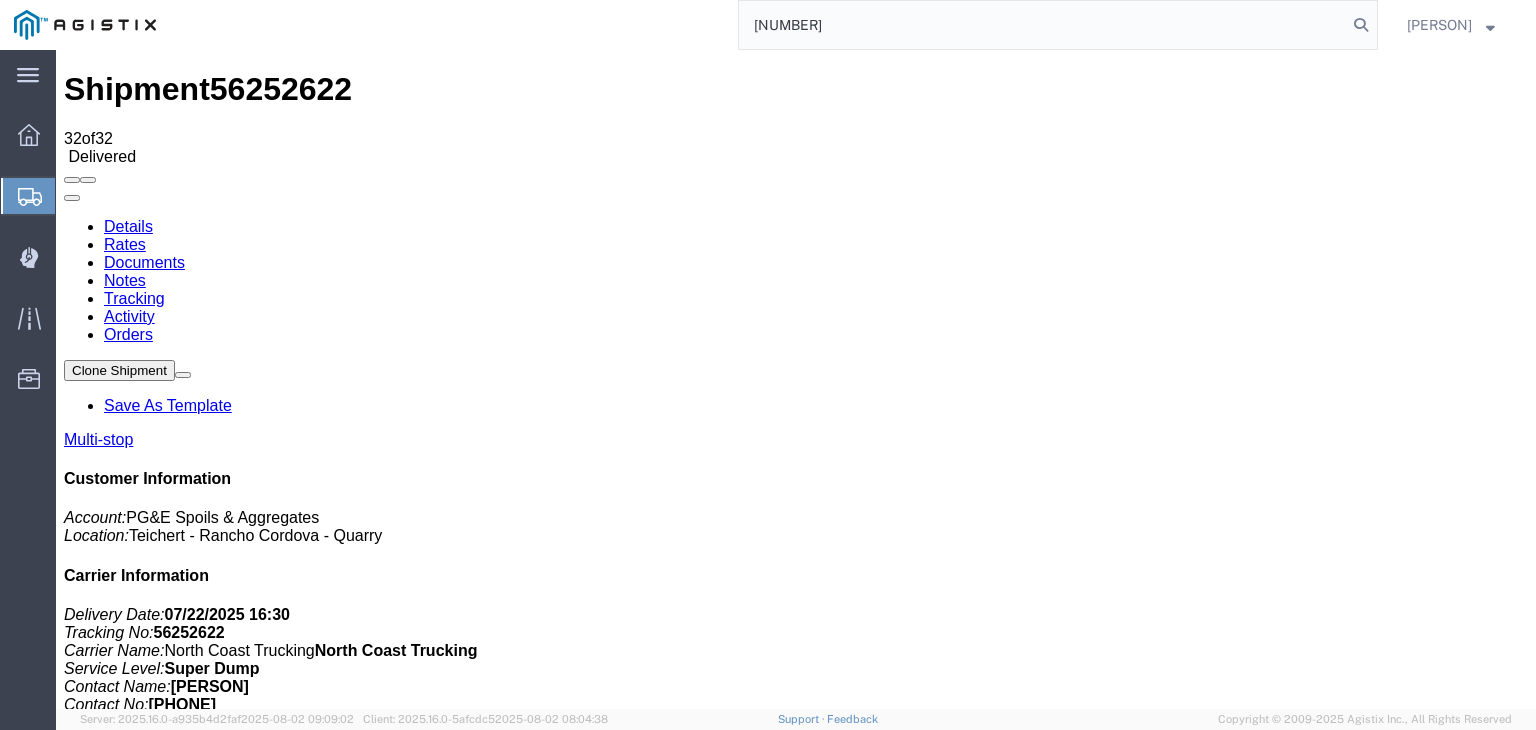 type on "[NUMBER]" 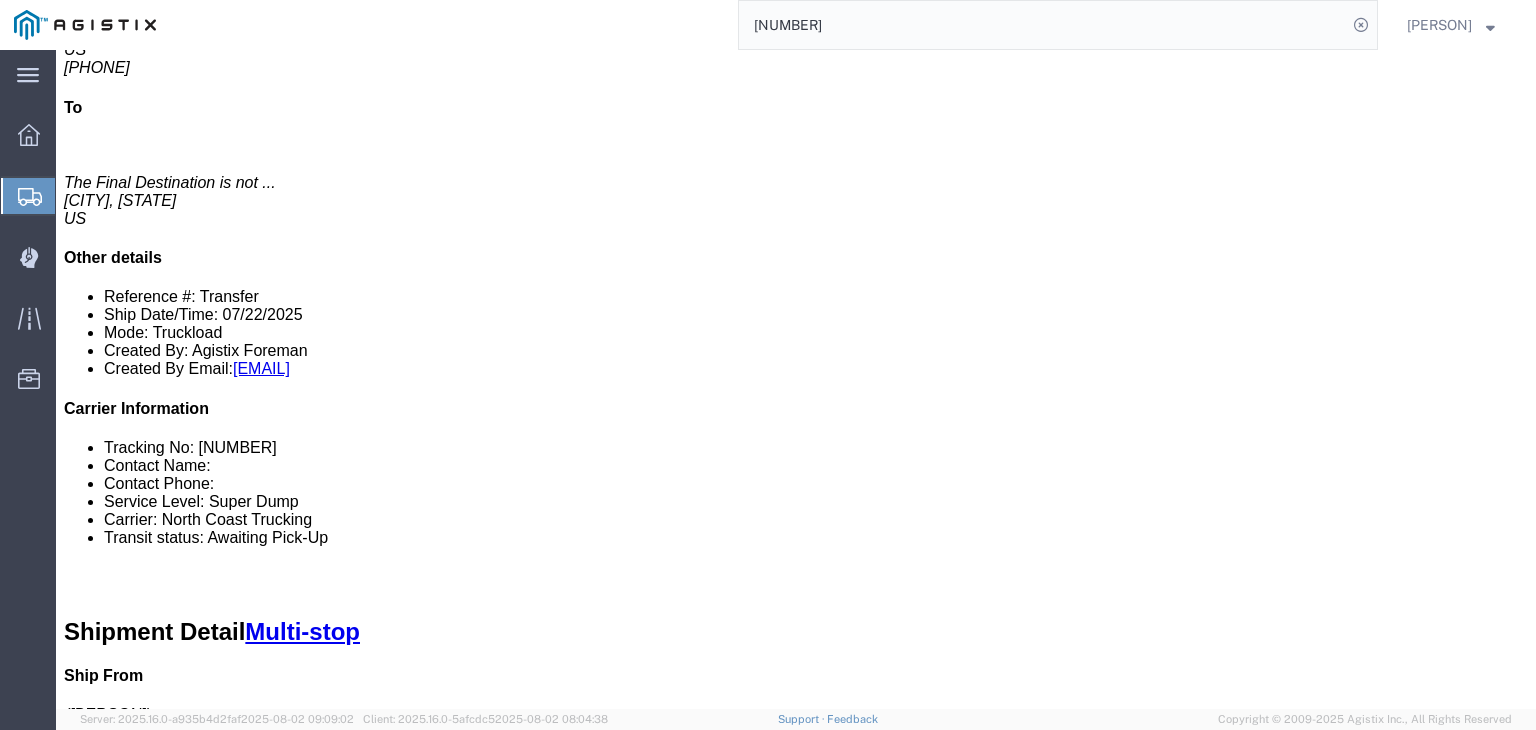 scroll, scrollTop: 0, scrollLeft: 0, axis: both 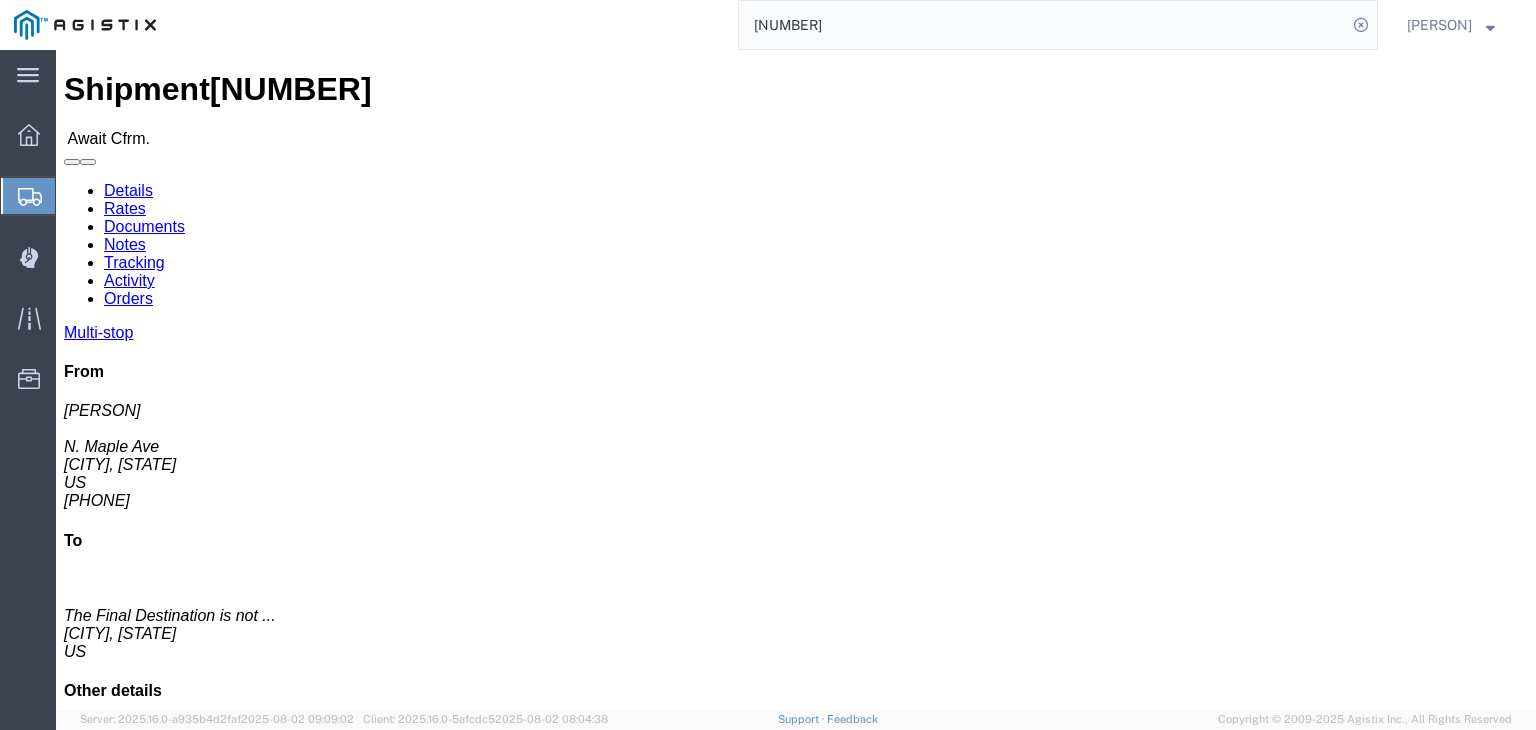 drag, startPoint x: 359, startPoint y: 69, endPoint x: 460, endPoint y: 260, distance: 216.06018 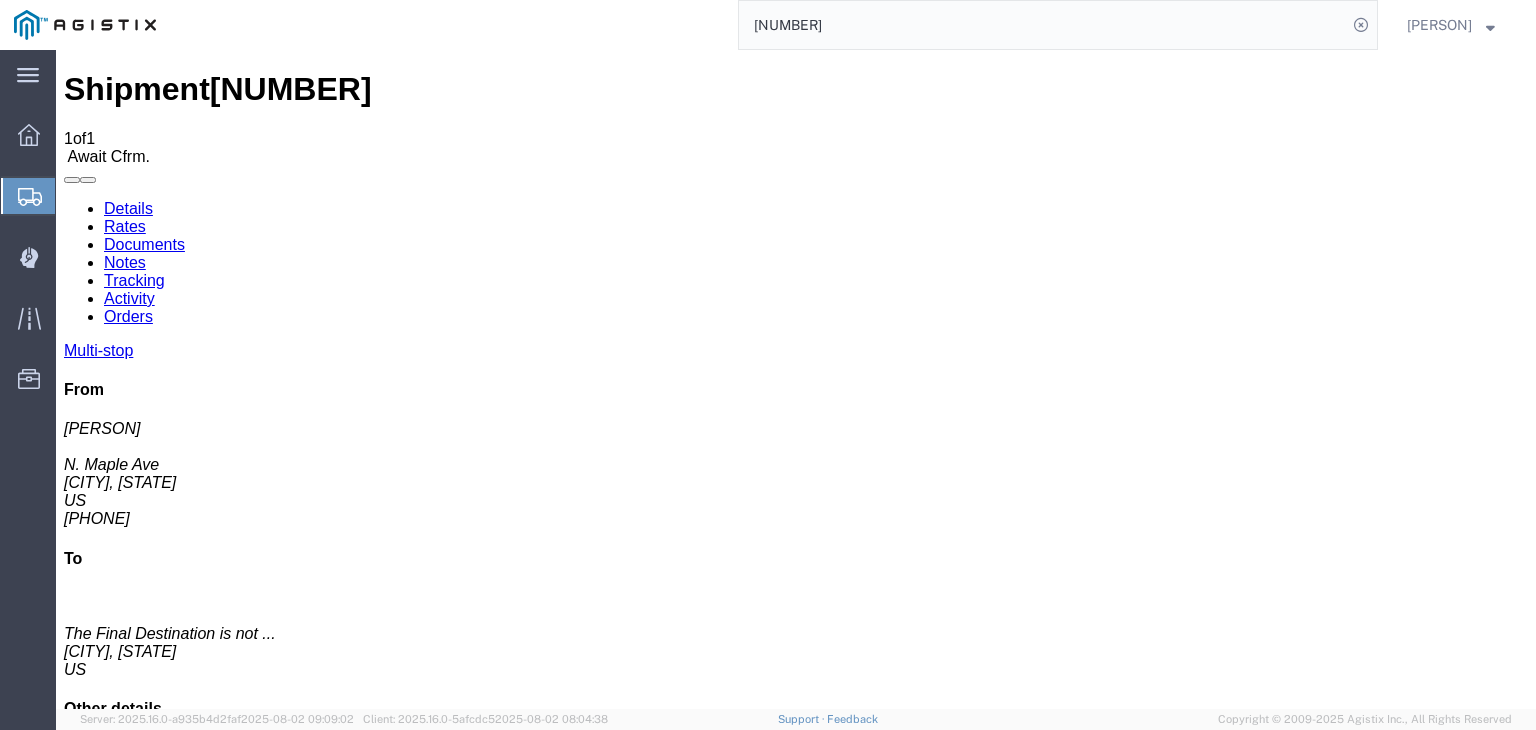 click on "Add New Tracking" at bounding box center [229, 1177] 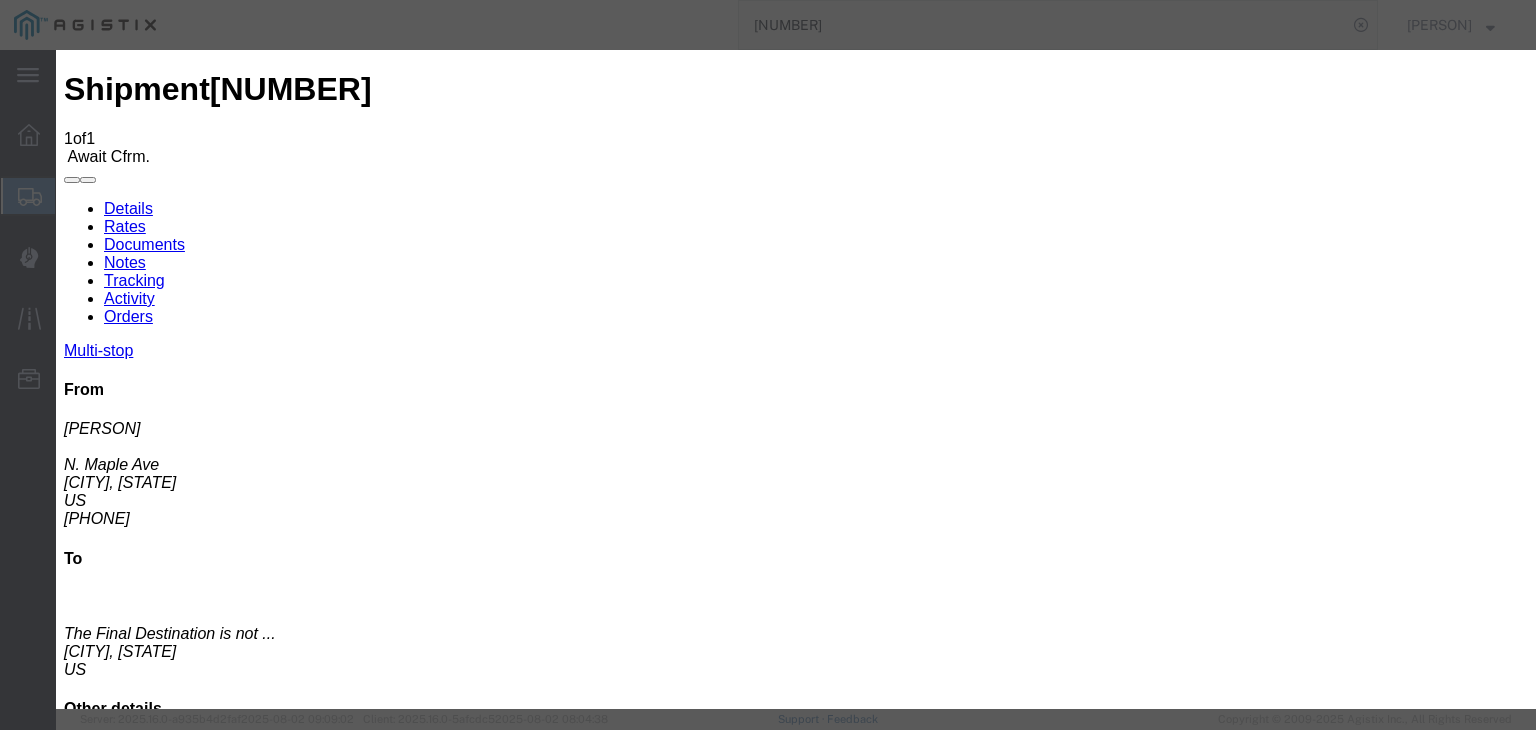 click on "08/03/2025" at bounding box center (168, 3045) 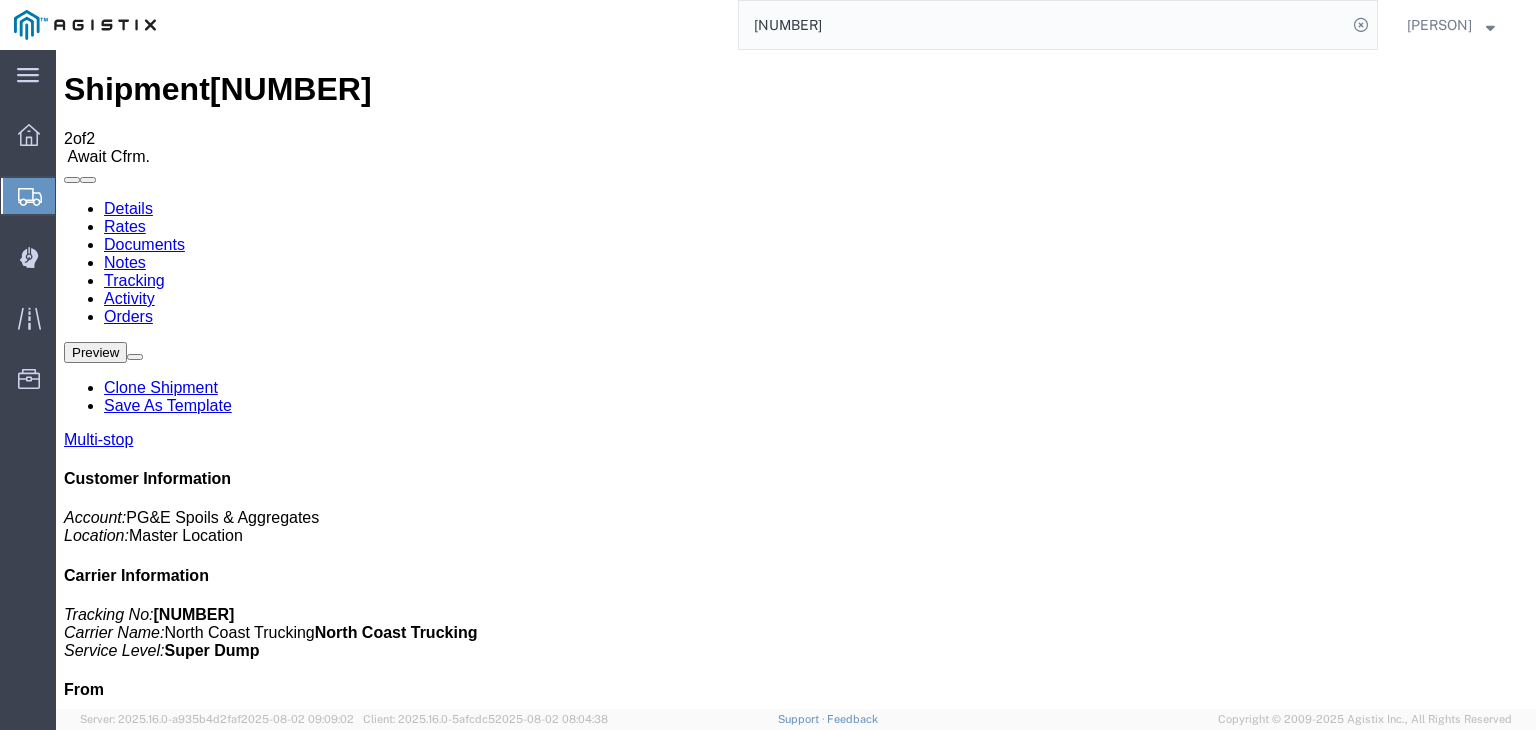 click on "Add New Tracking" at bounding box center [229, 1177] 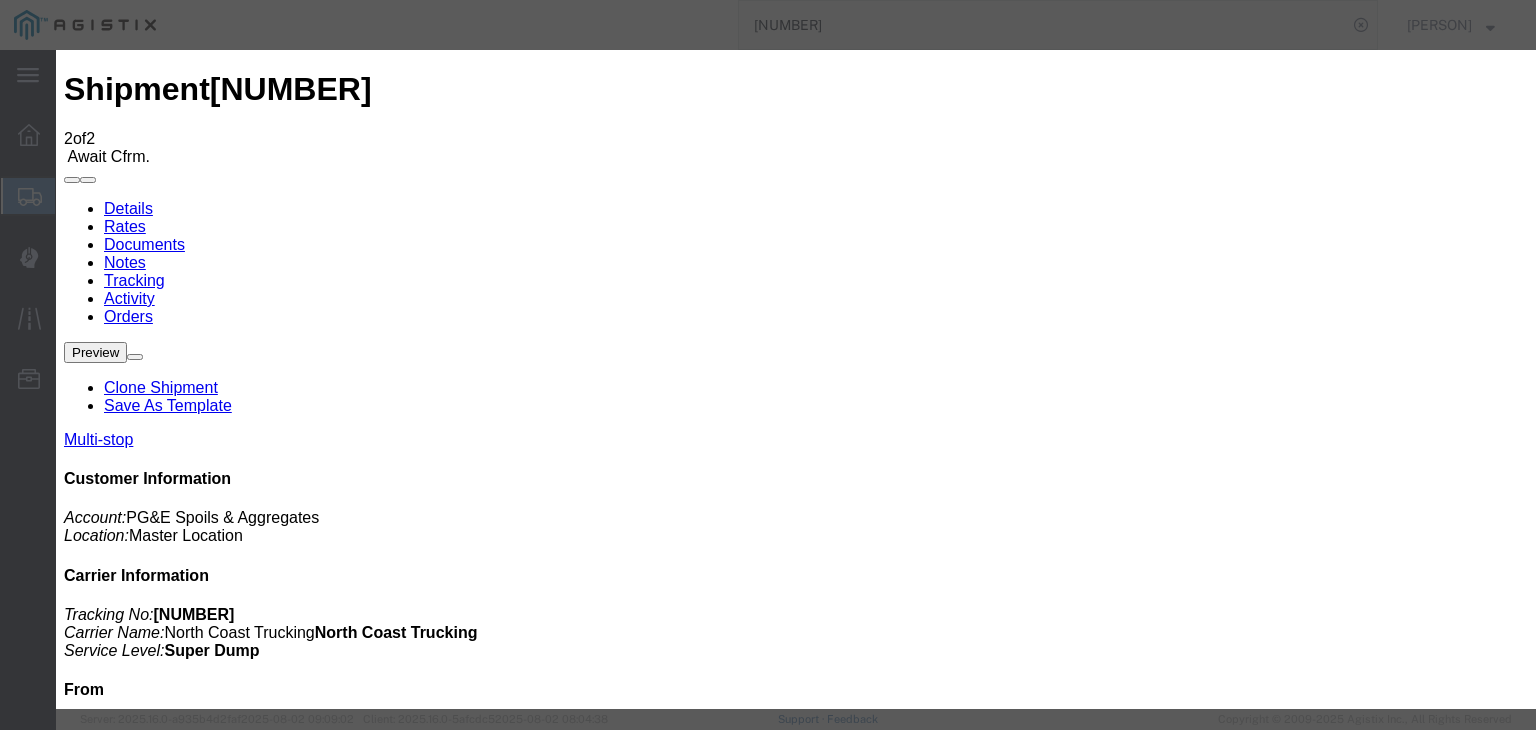 click on "08/03/2025" at bounding box center [168, 3288] 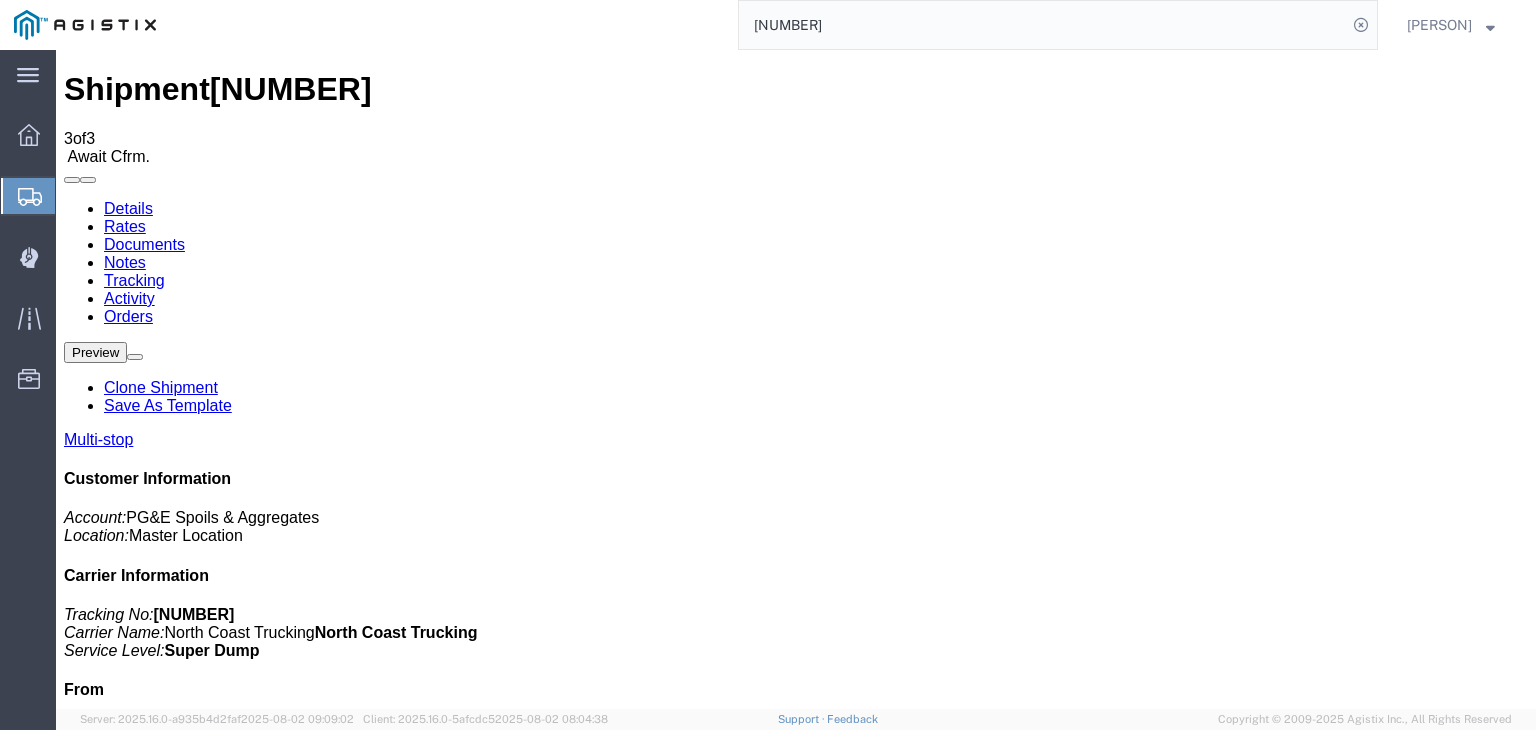 click on "Add New Tracking" at bounding box center [229, 1177] 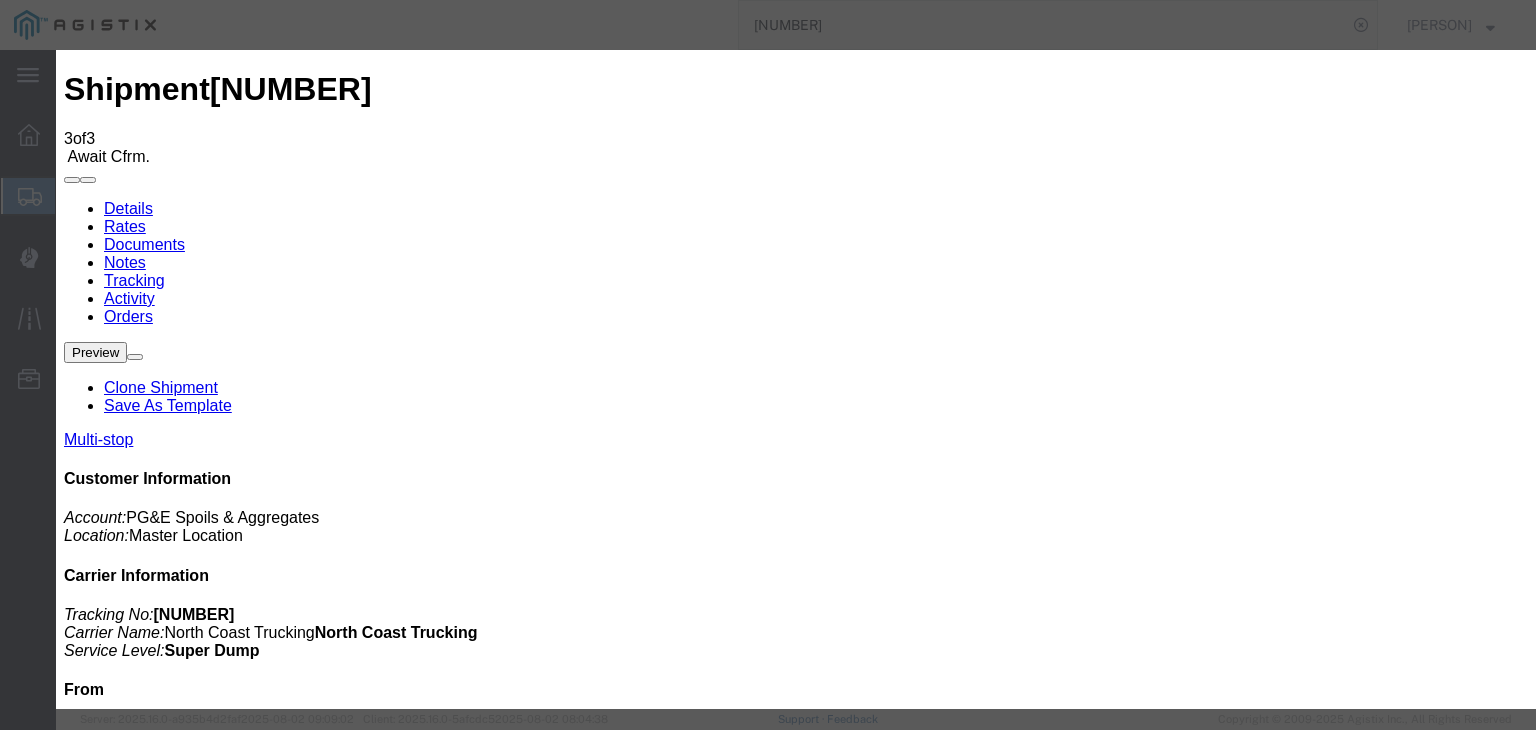 click on "08/03/2025" at bounding box center [168, 3531] 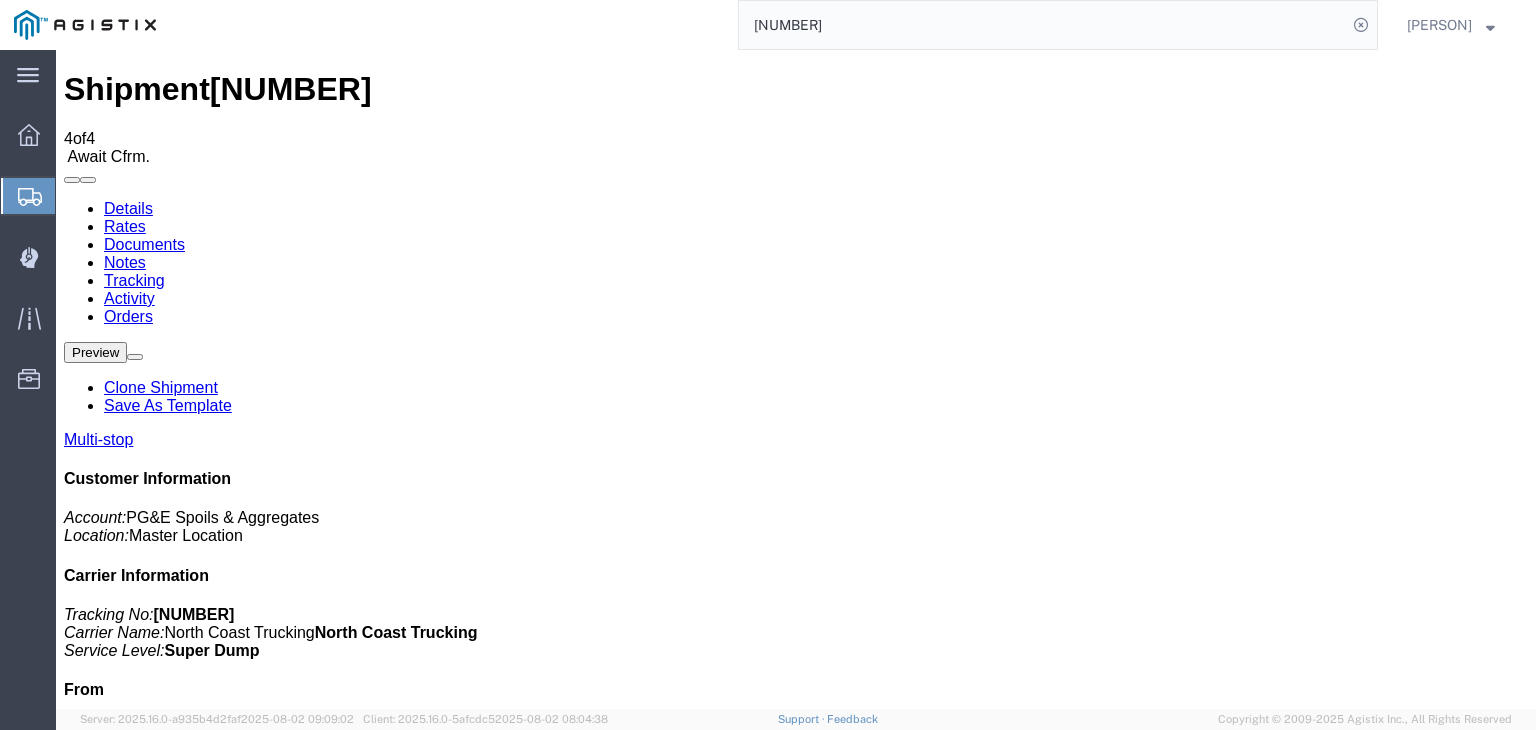 click on "Add New Tracking" at bounding box center (229, 1177) 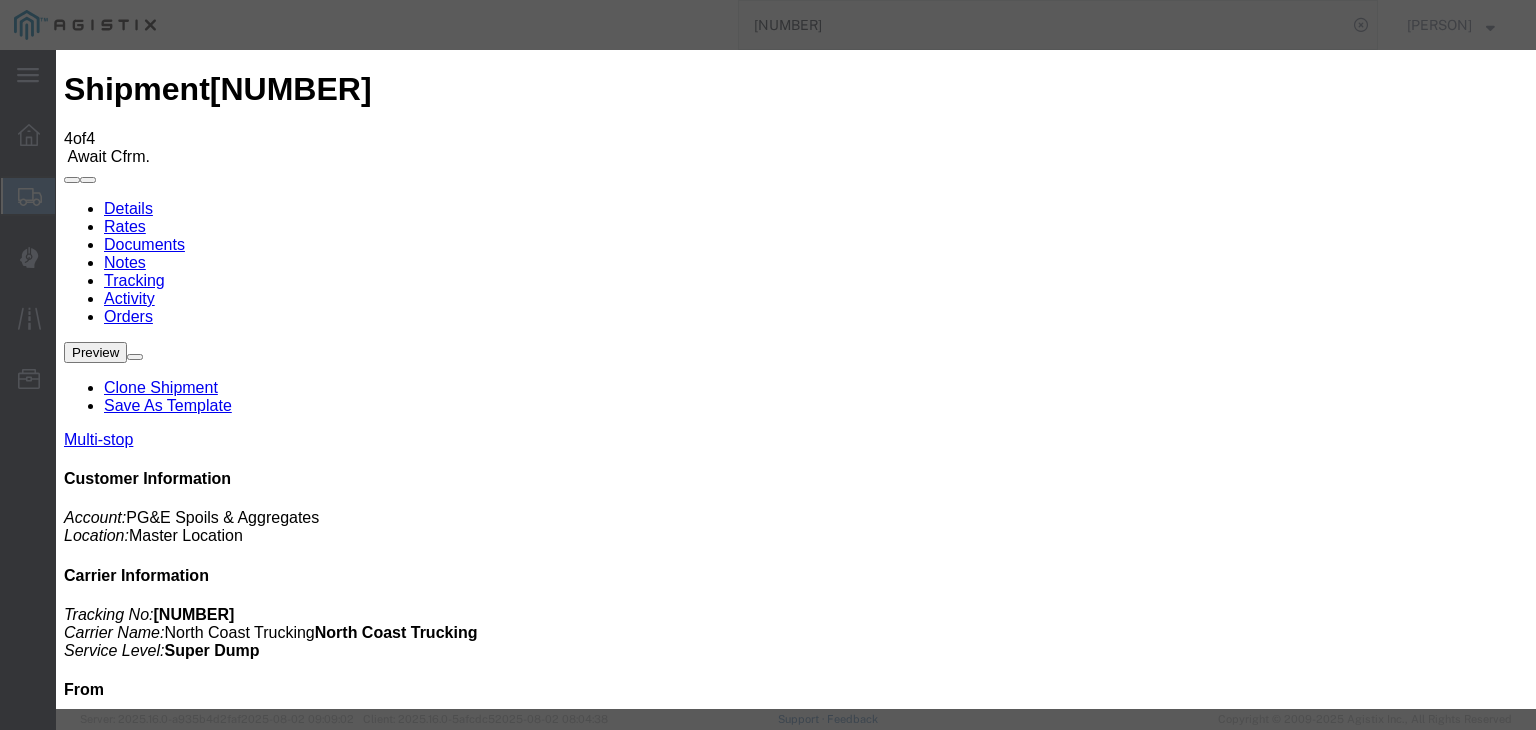 click on "08/03/2025" at bounding box center (168, 3774) 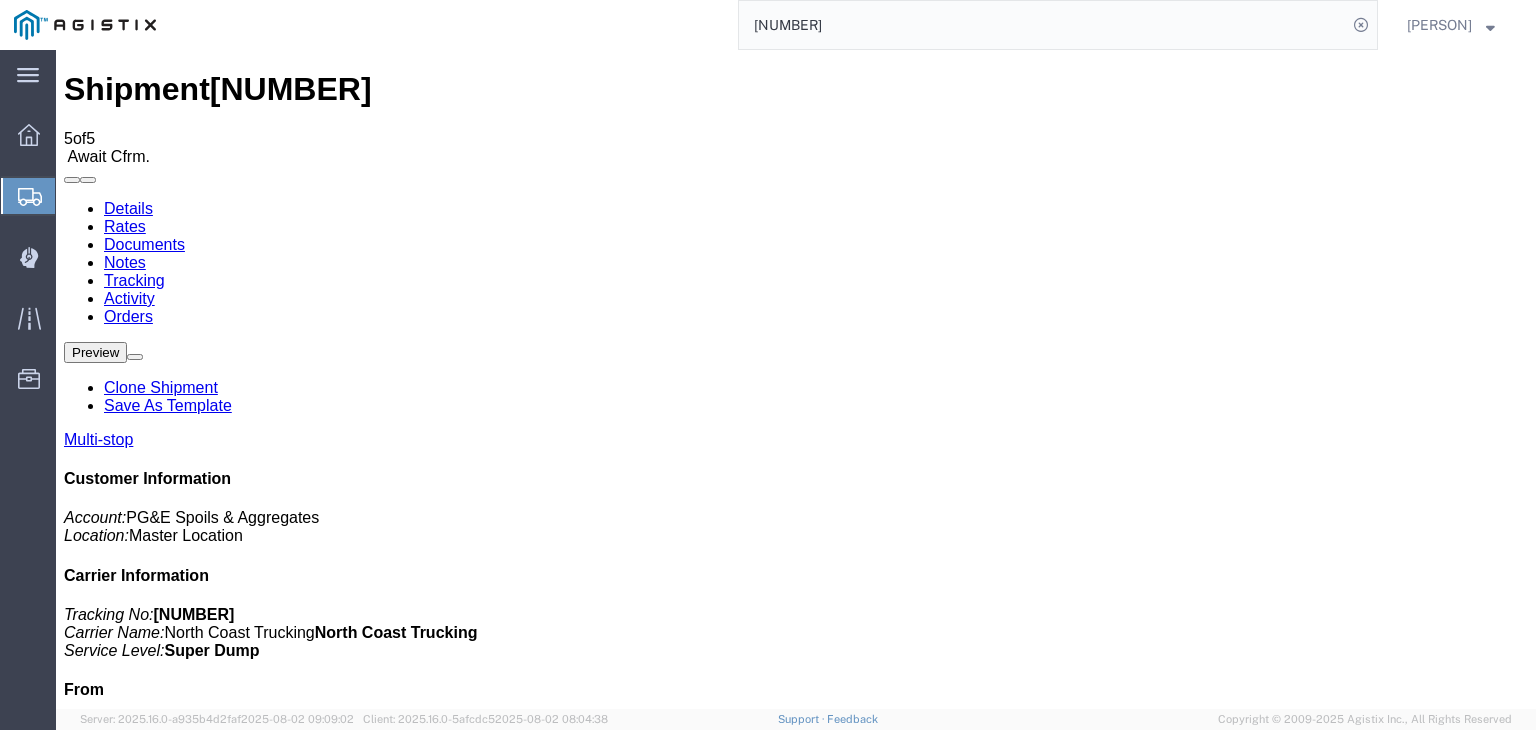 click on "Add New Tracking" at bounding box center [229, 1177] 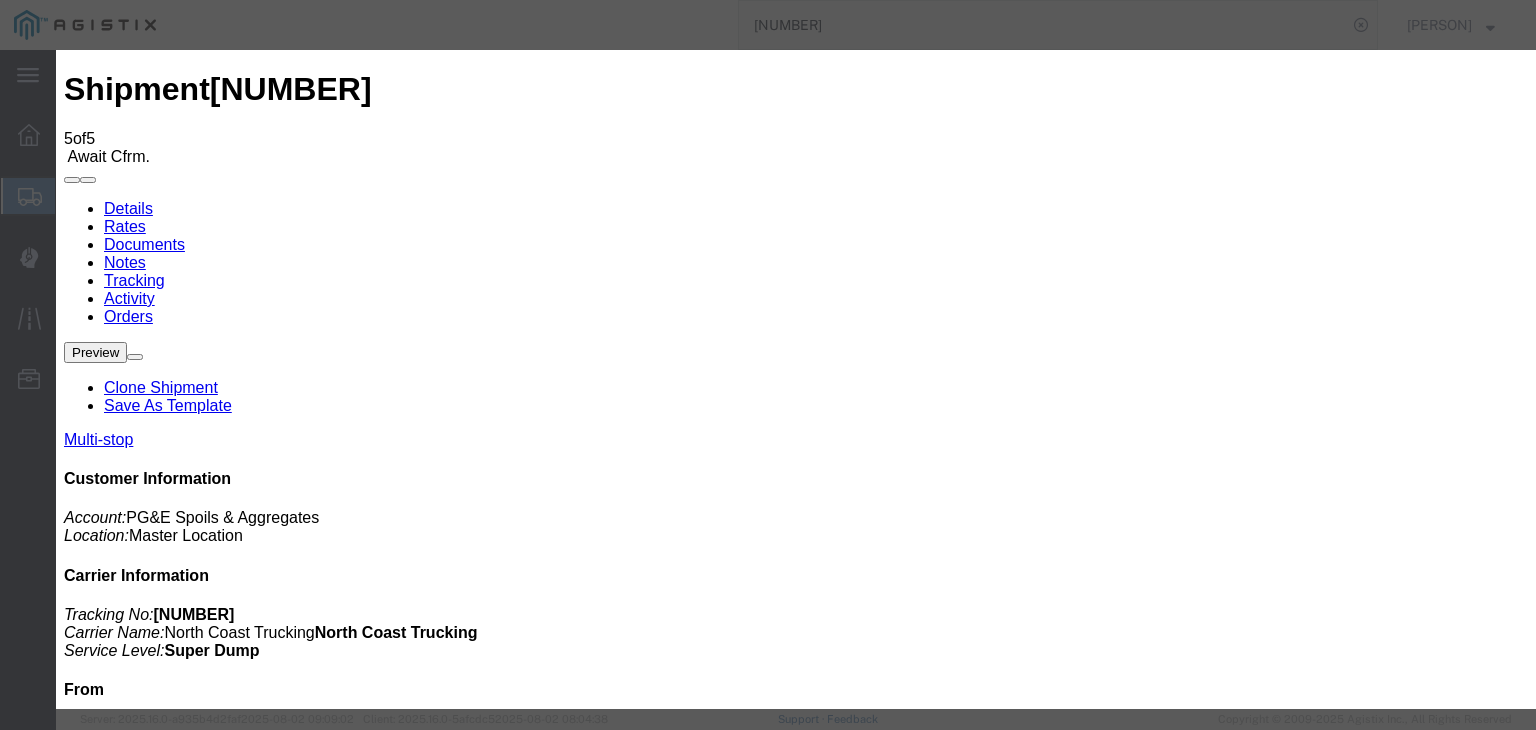 click on "08/03/2025" at bounding box center [168, 4017] 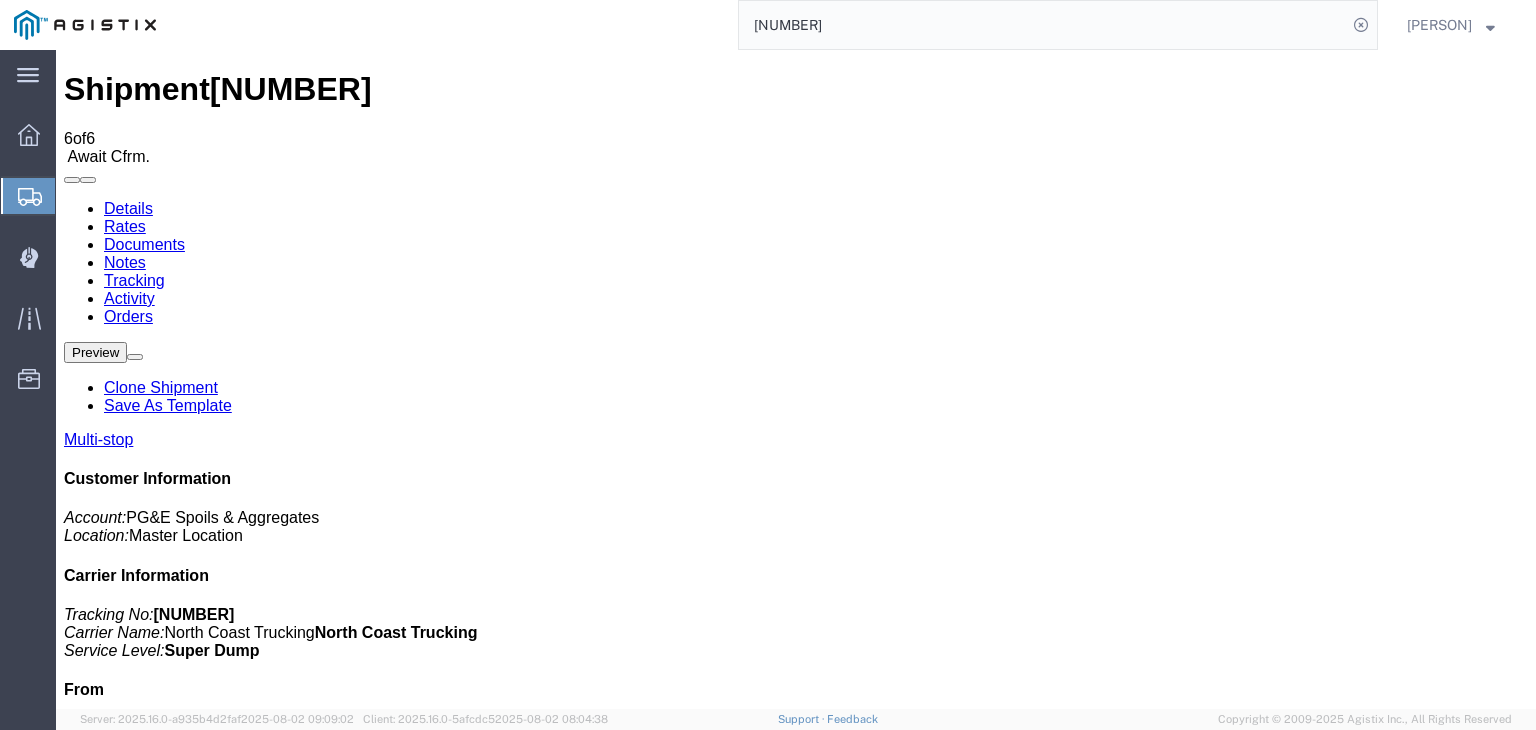 click on "Add New Tracking" at bounding box center [229, 1177] 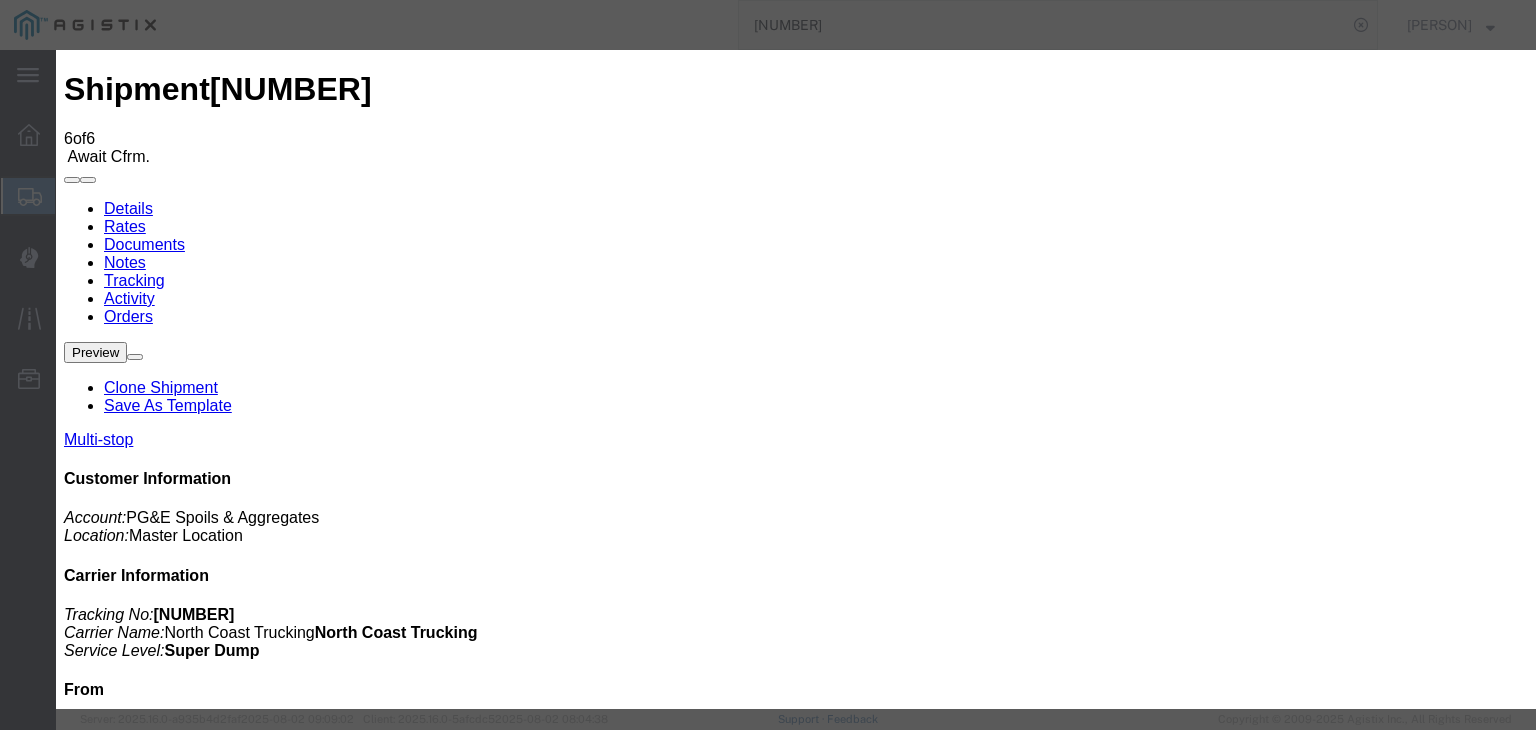 click on "08/03/2025" at bounding box center (168, 4260) 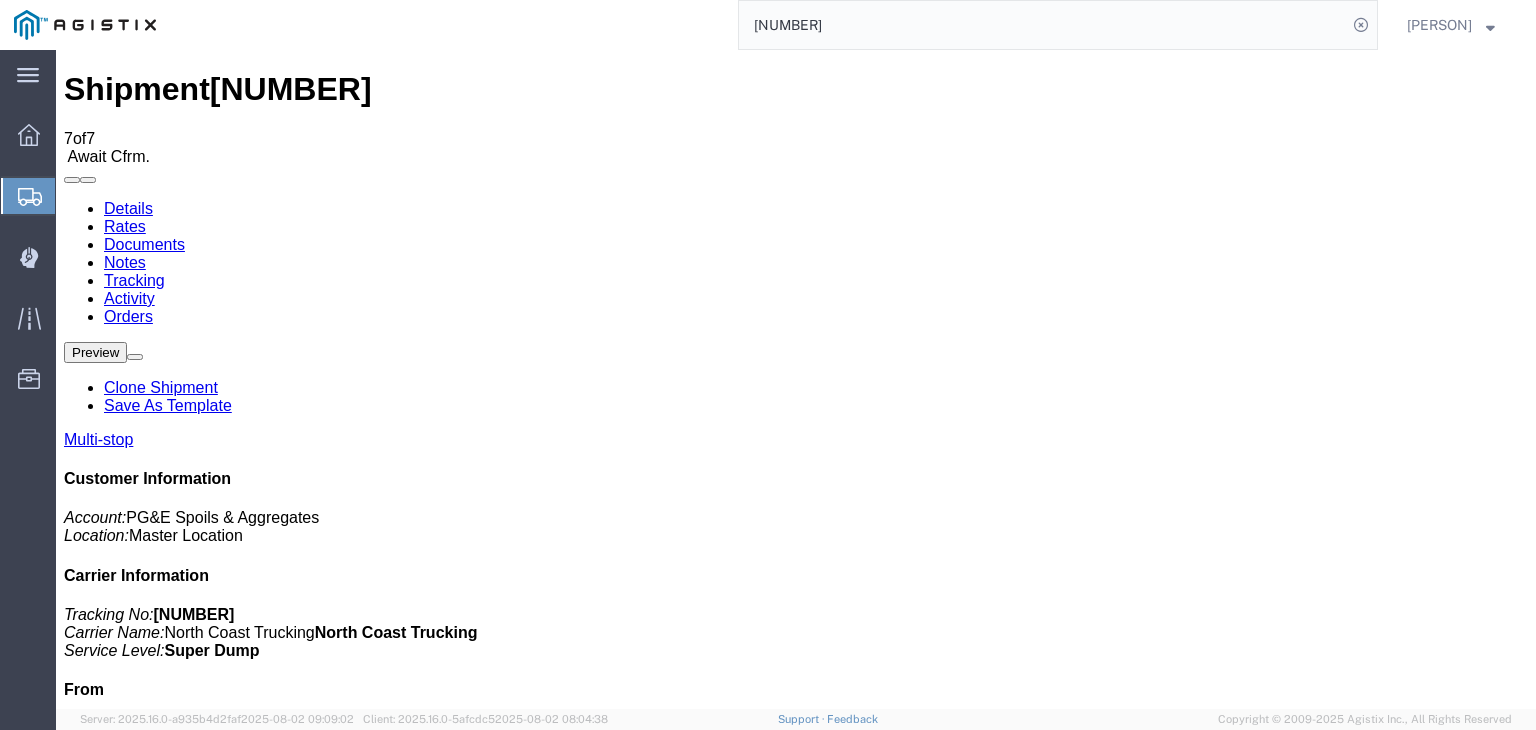 click on "Add New Tracking" at bounding box center (229, 1177) 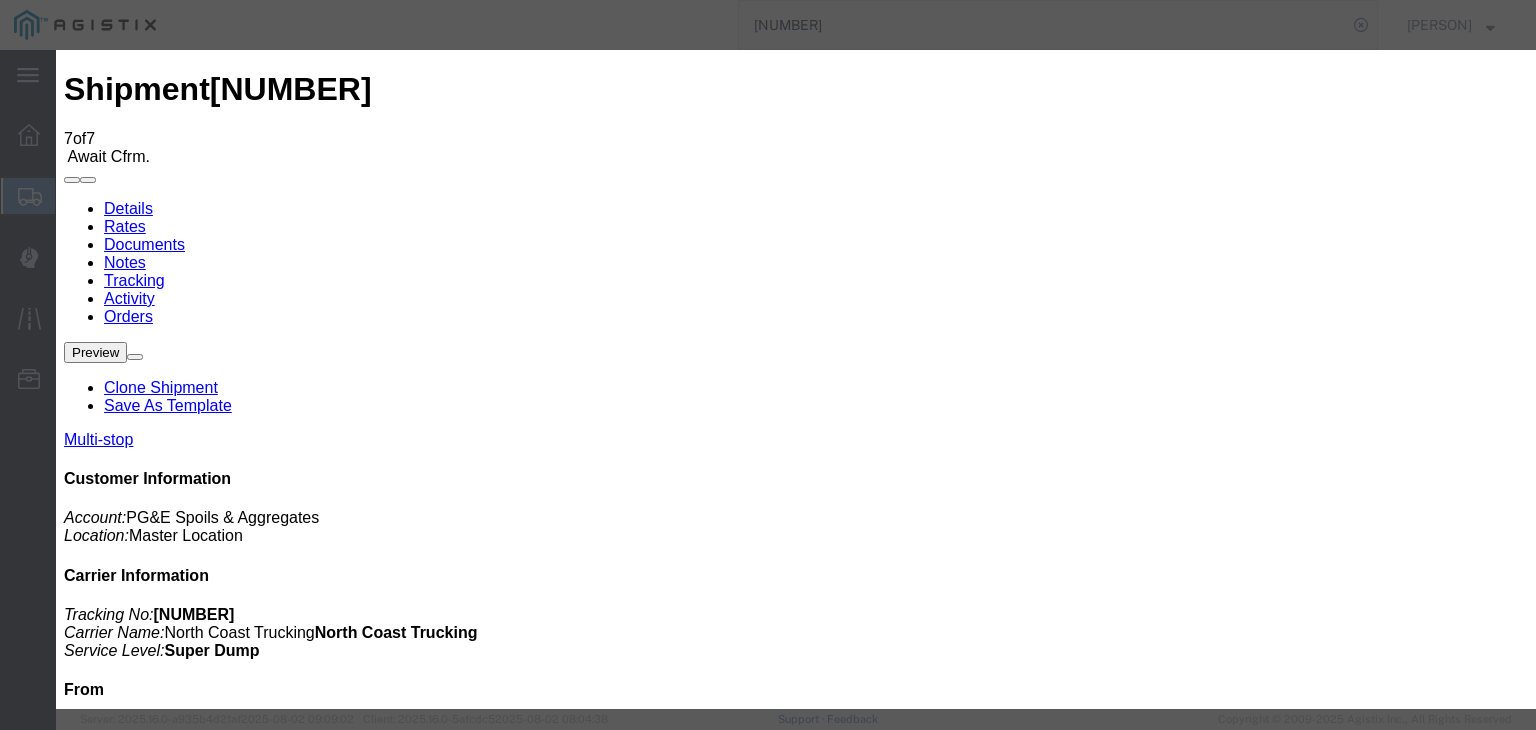 click on "08/03/2025" at bounding box center (168, 4503) 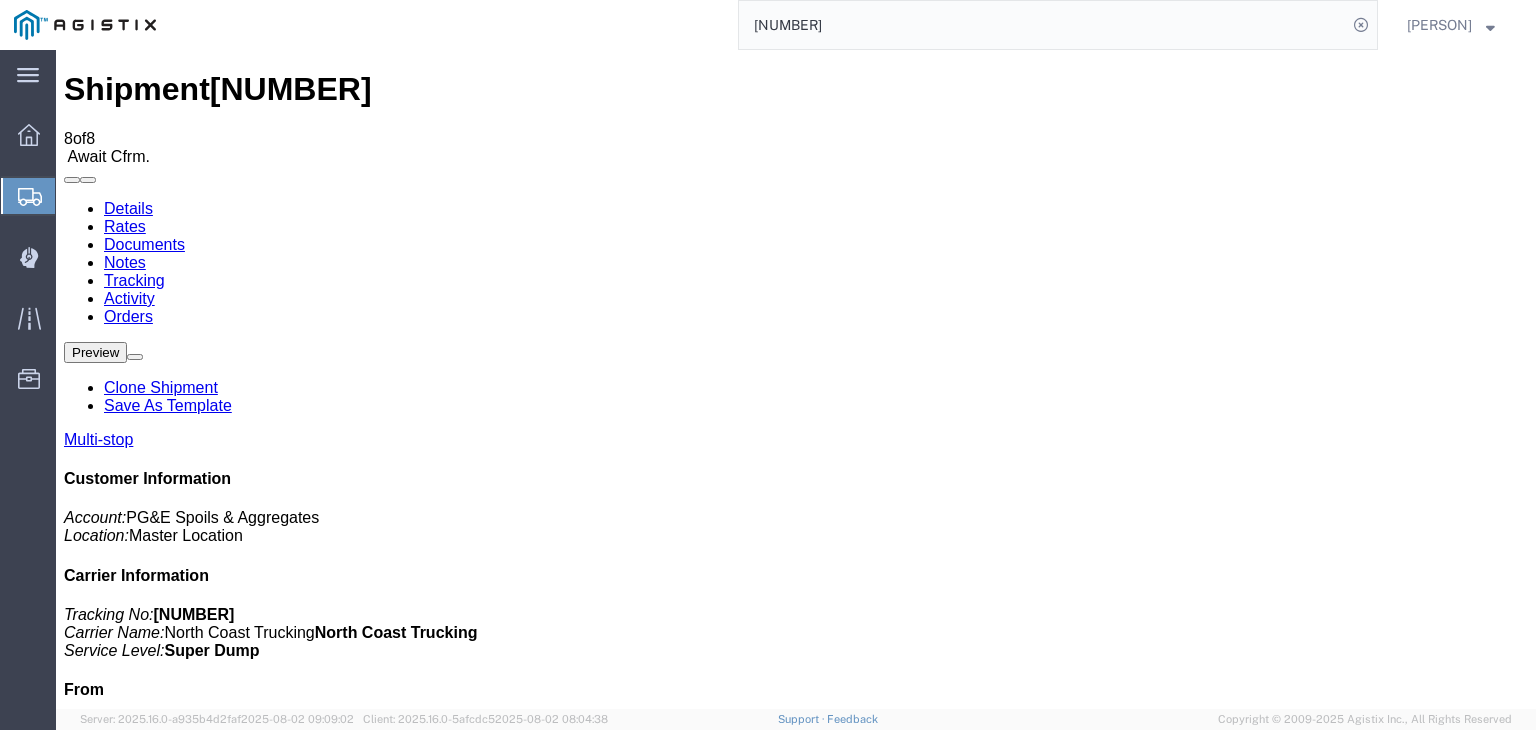 click on "Add New Tracking" at bounding box center [229, 1177] 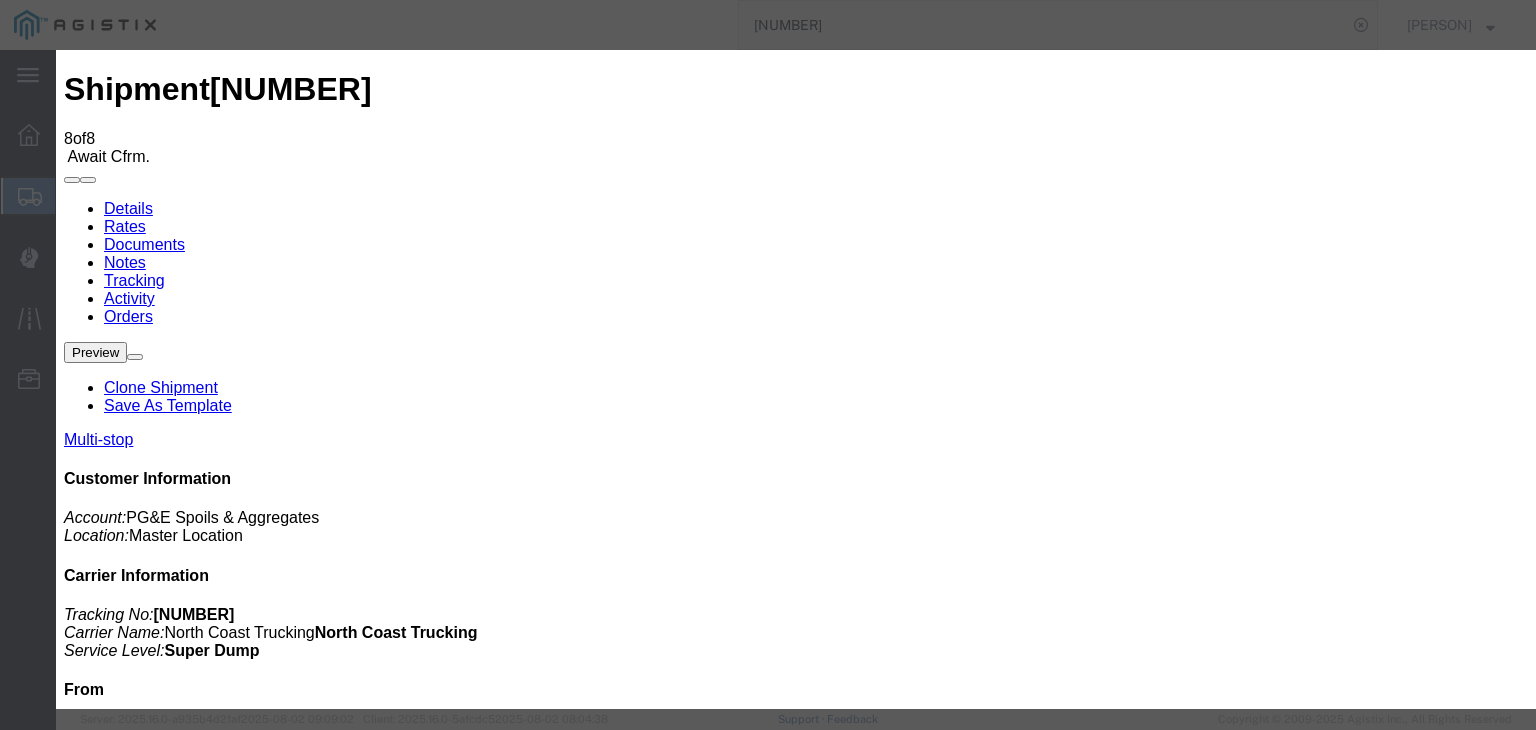 click on "08/03/2025" at bounding box center [168, 4746] 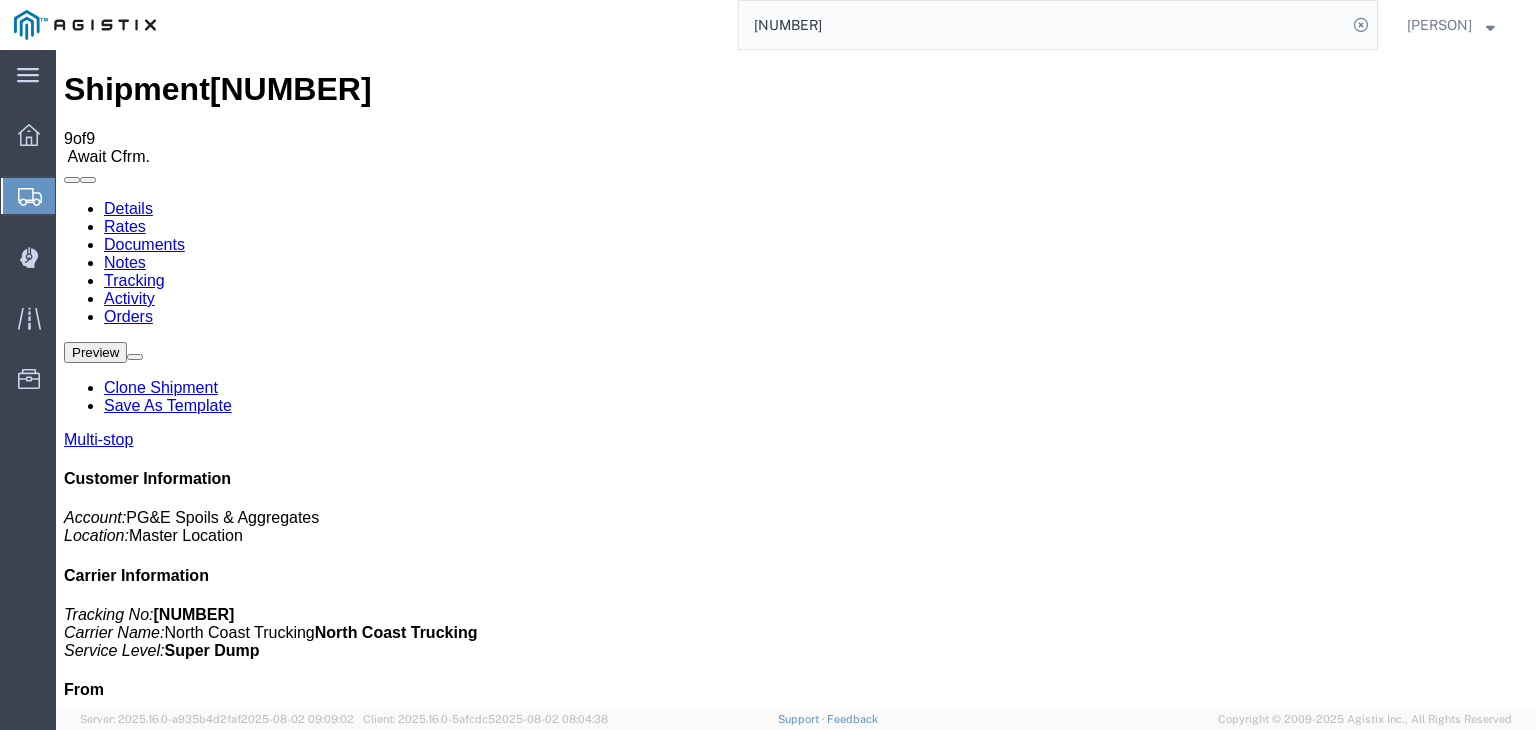 click on "Add New Tracking" at bounding box center [229, 1177] 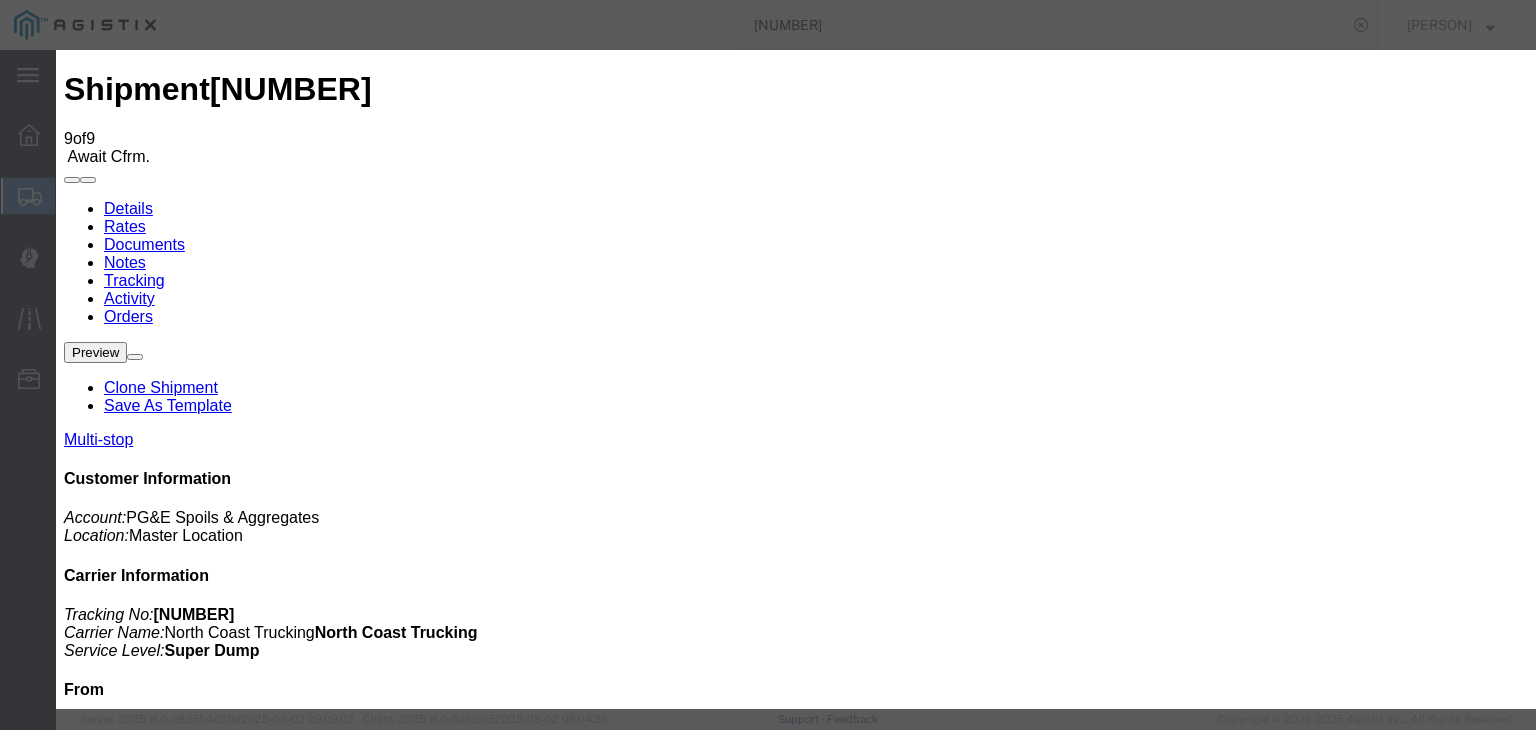 click on "08/03/2025" at bounding box center (168, 4989) 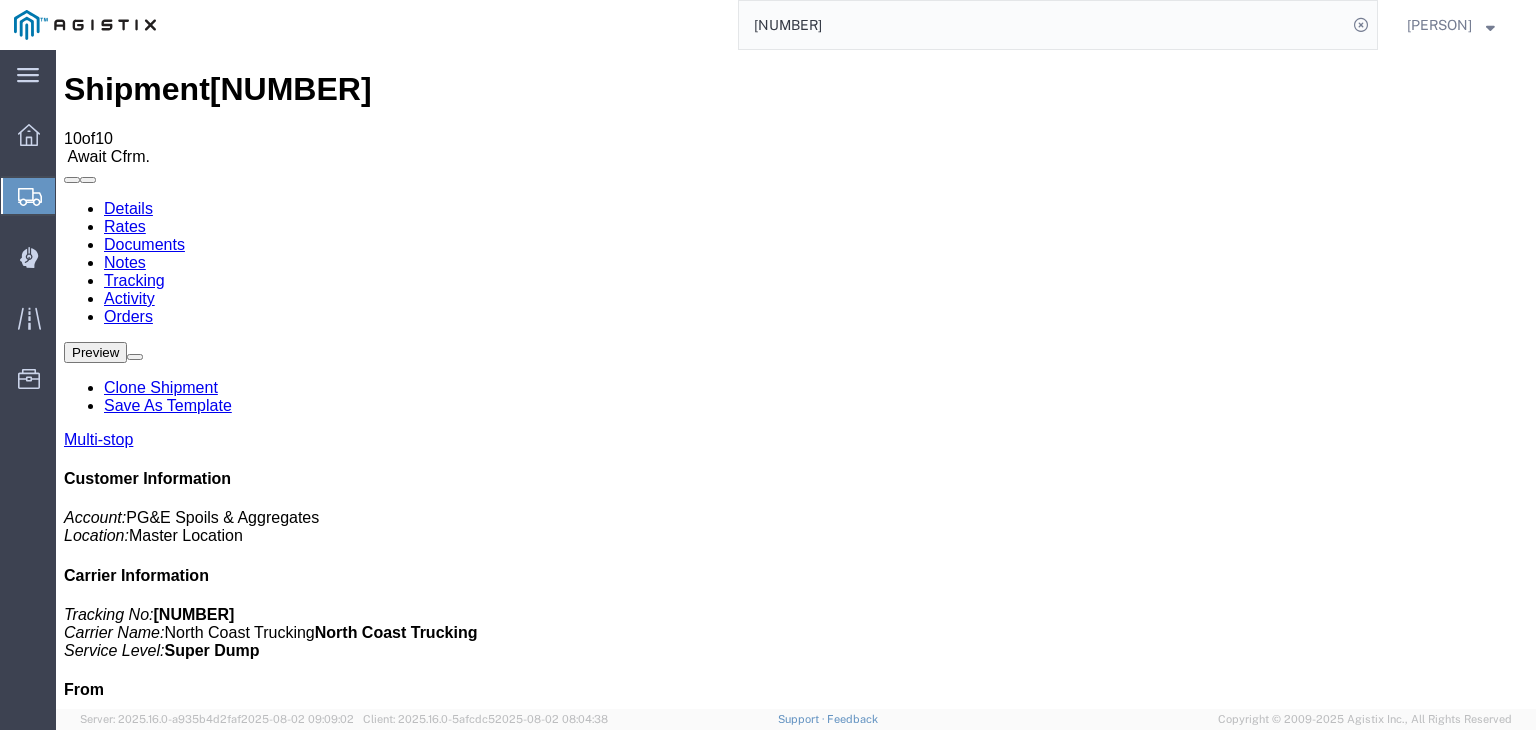 click on "Add New Tracking" at bounding box center (229, 1177) 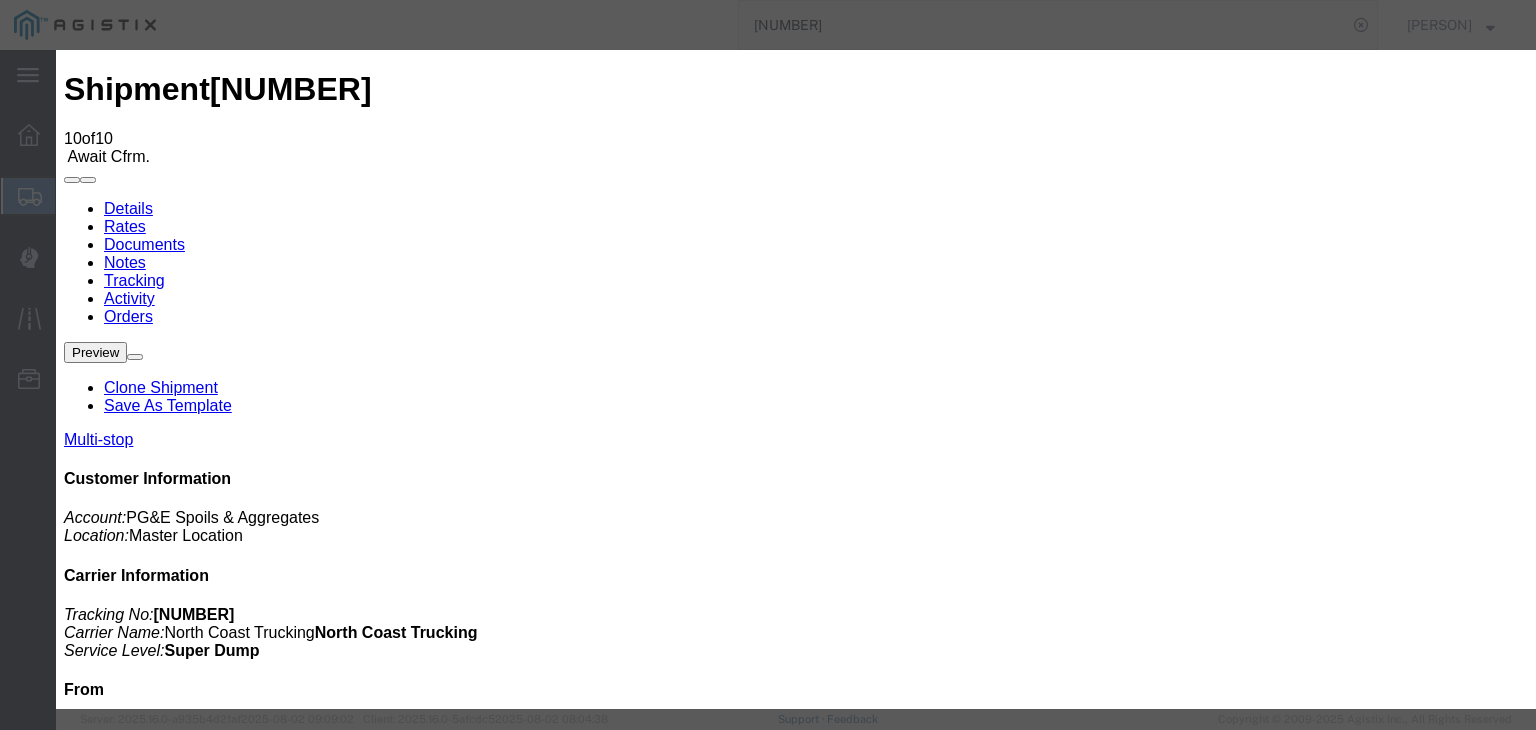 click on "08/03/2025" at bounding box center [168, 5232] 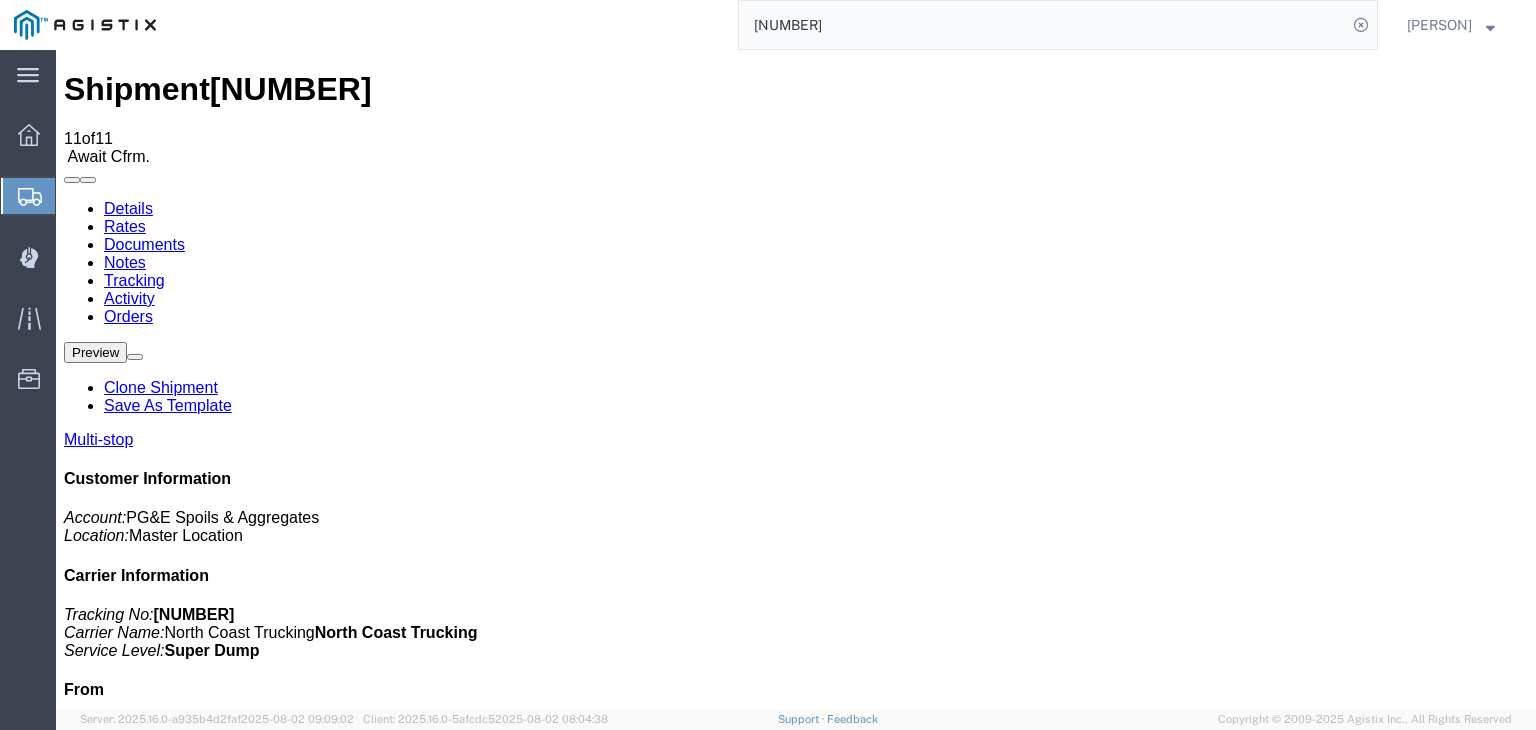 click on "Add New Tracking" at bounding box center (229, 1177) 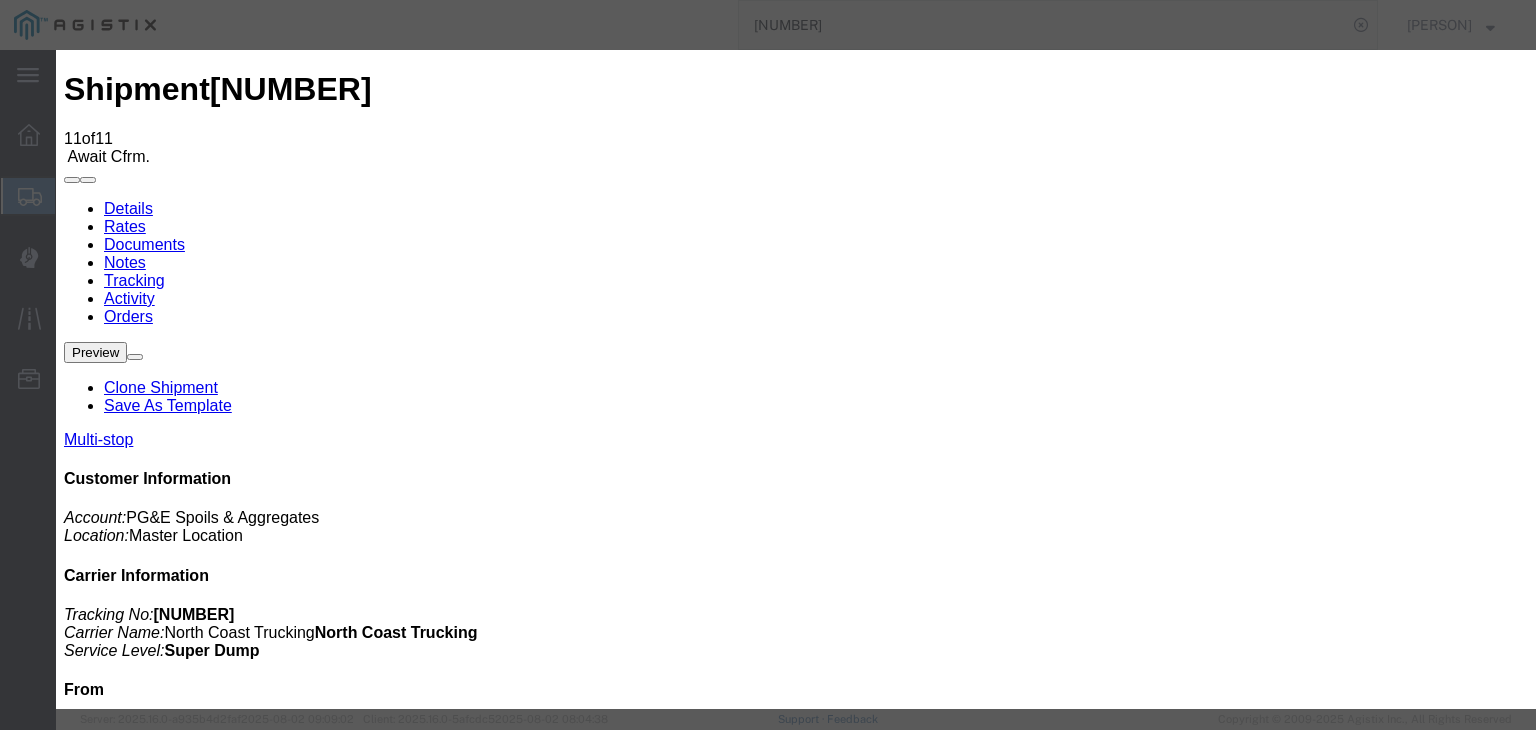 click on "08/03/2025" at bounding box center (168, 5475) 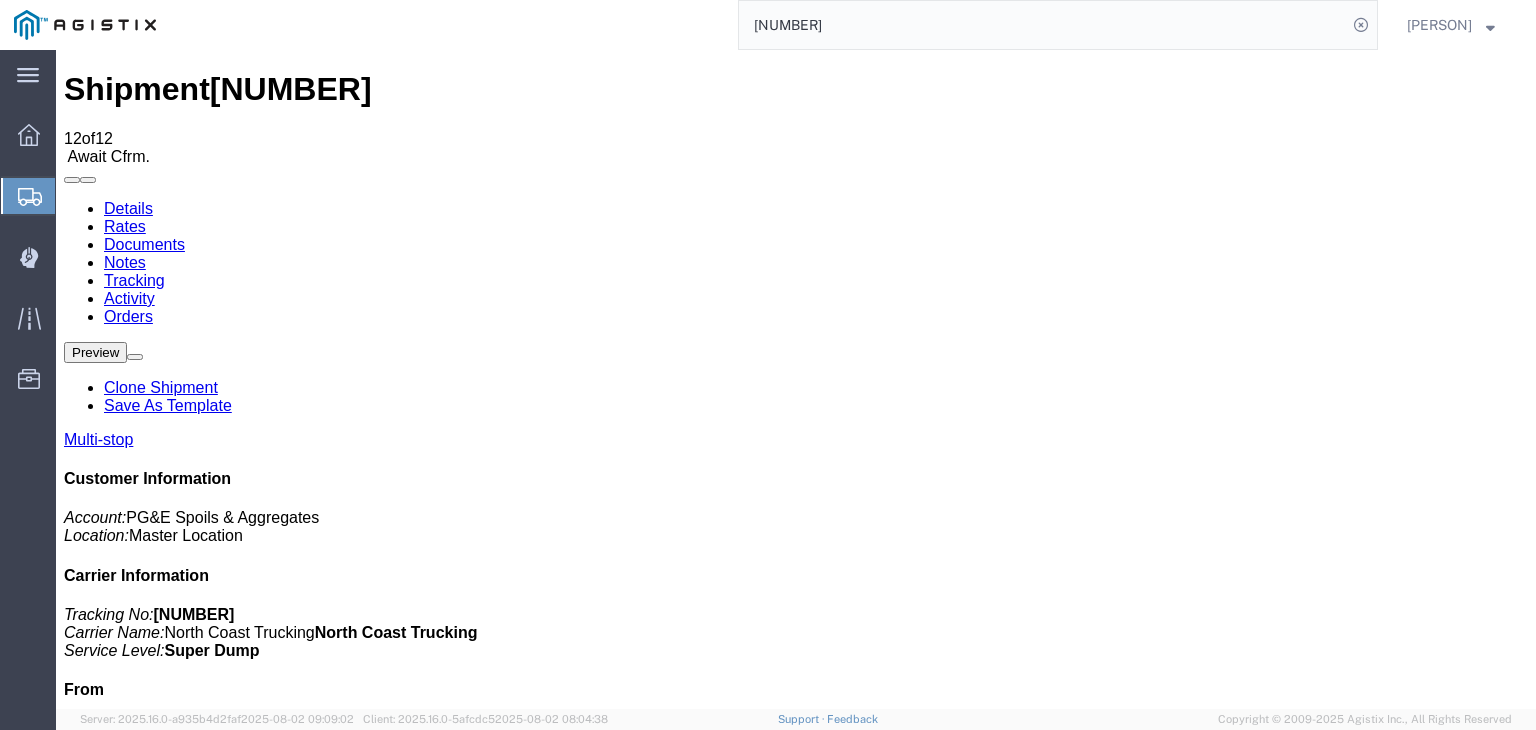 click on "Add New Tracking" at bounding box center (229, 1177) 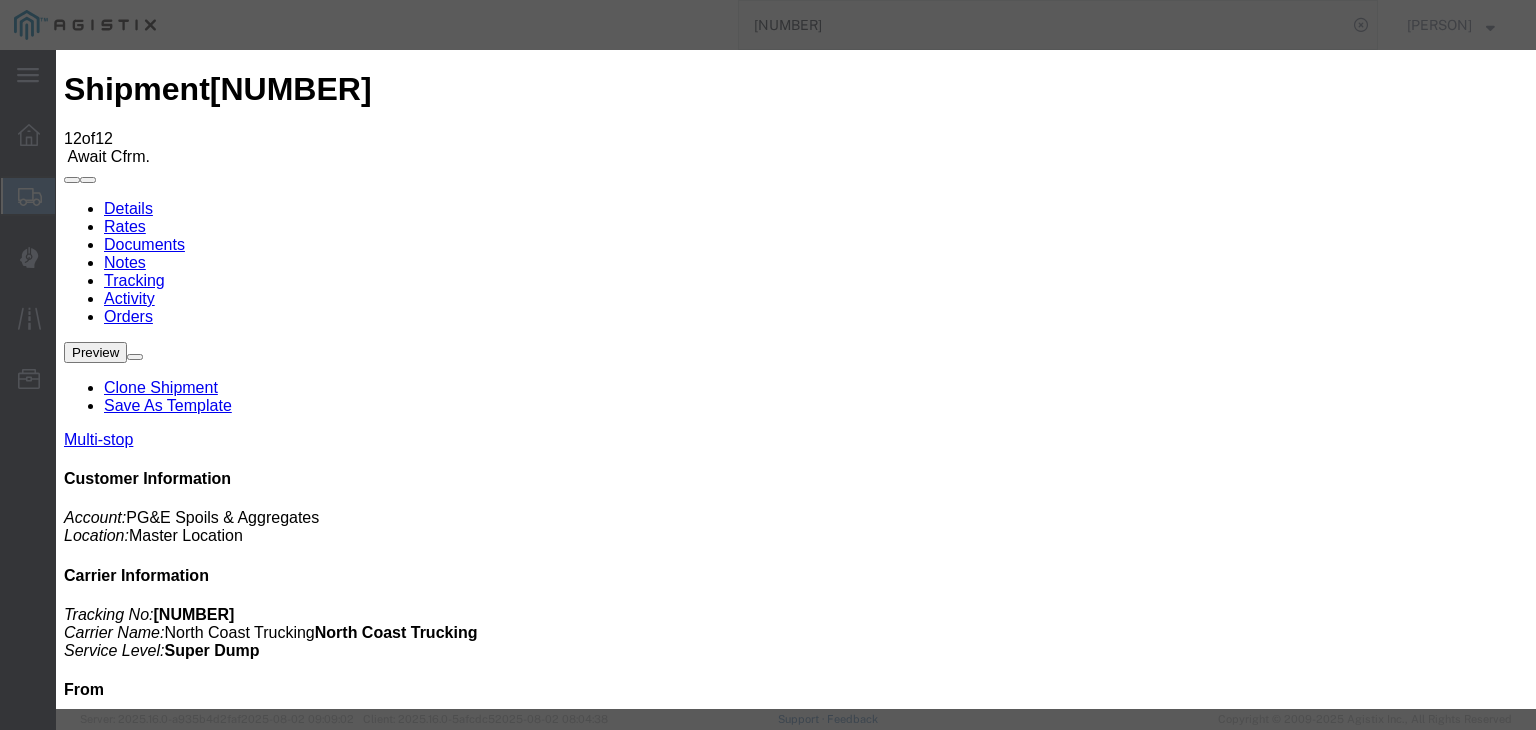 click on "08/03/2025" at bounding box center [168, 5718] 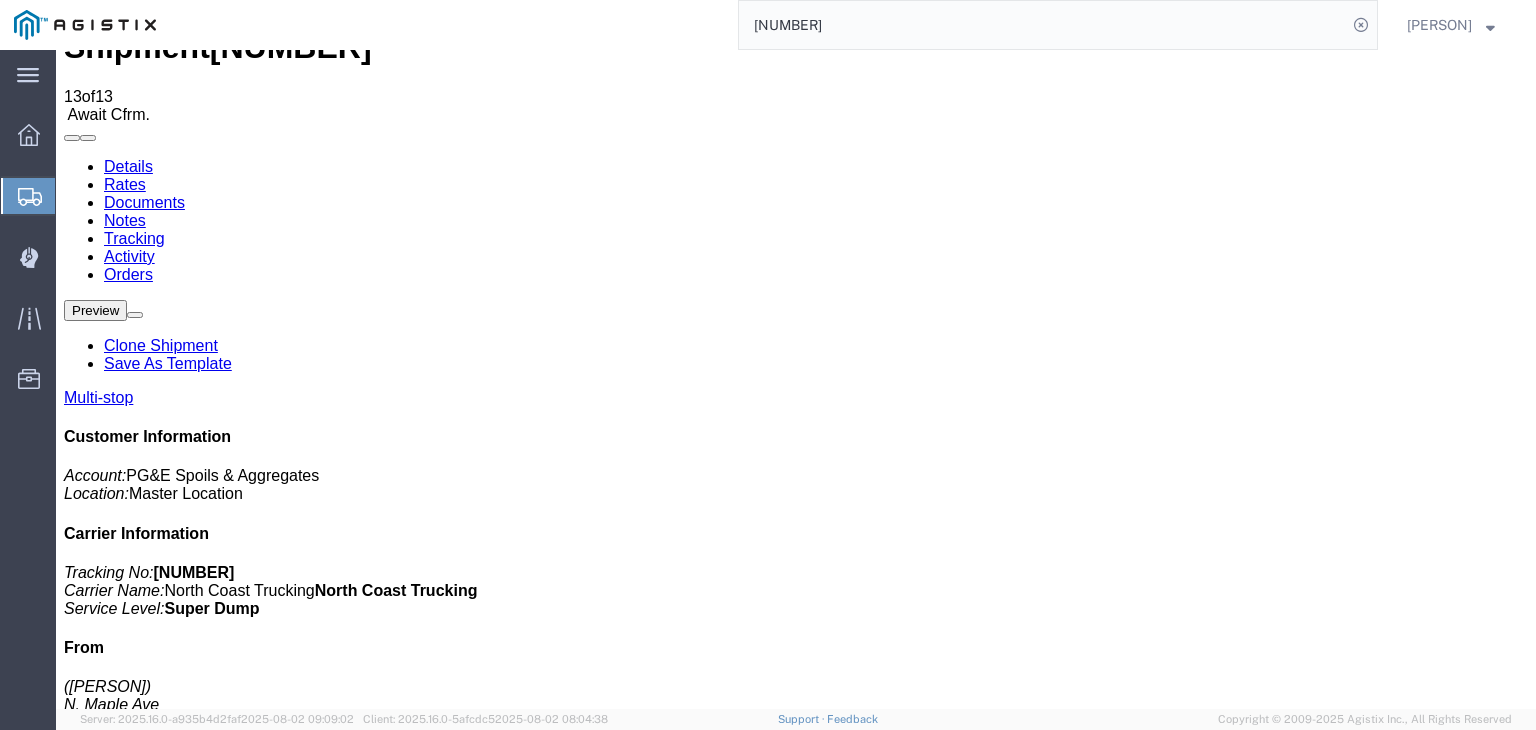 scroll, scrollTop: 0, scrollLeft: 0, axis: both 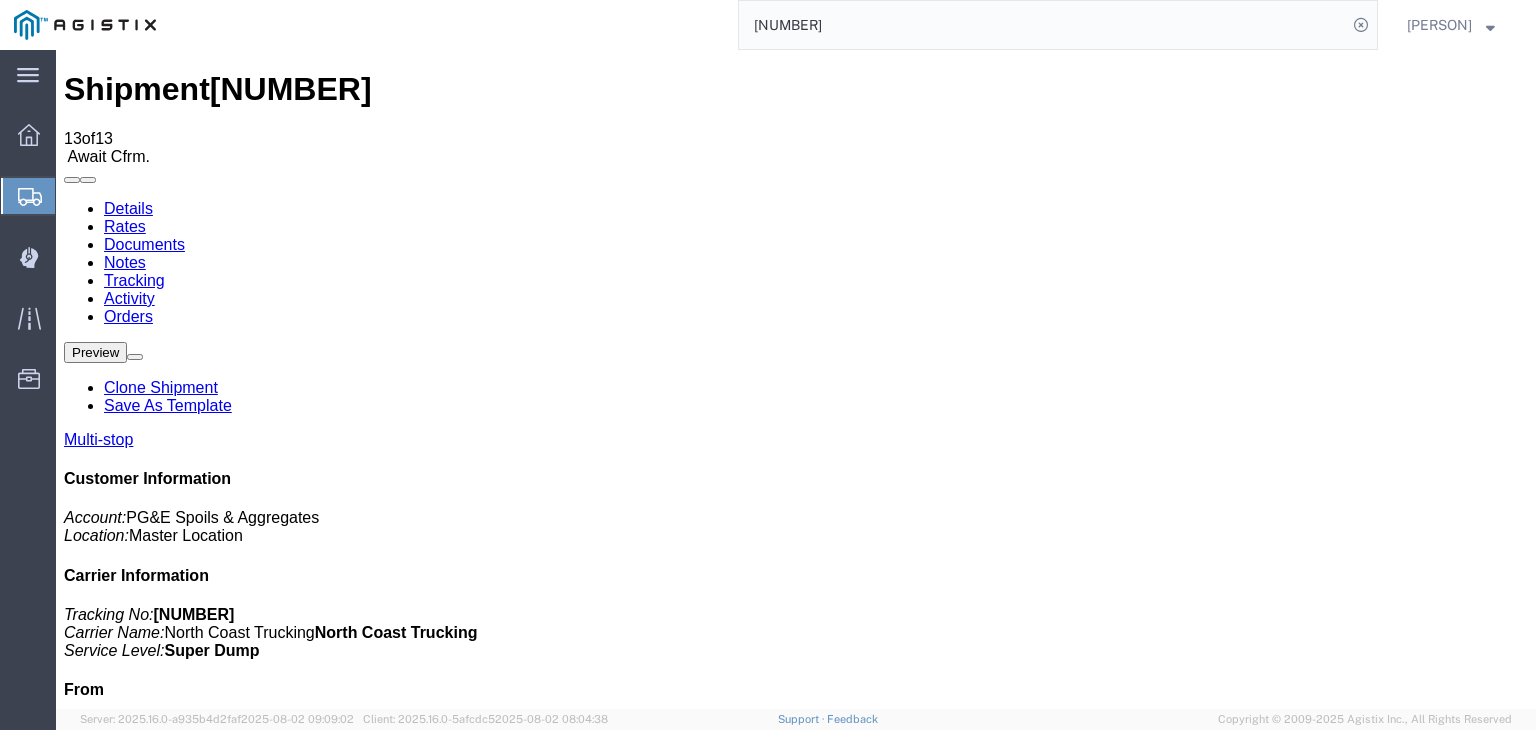 click on "Add New Tracking" at bounding box center [229, 1177] 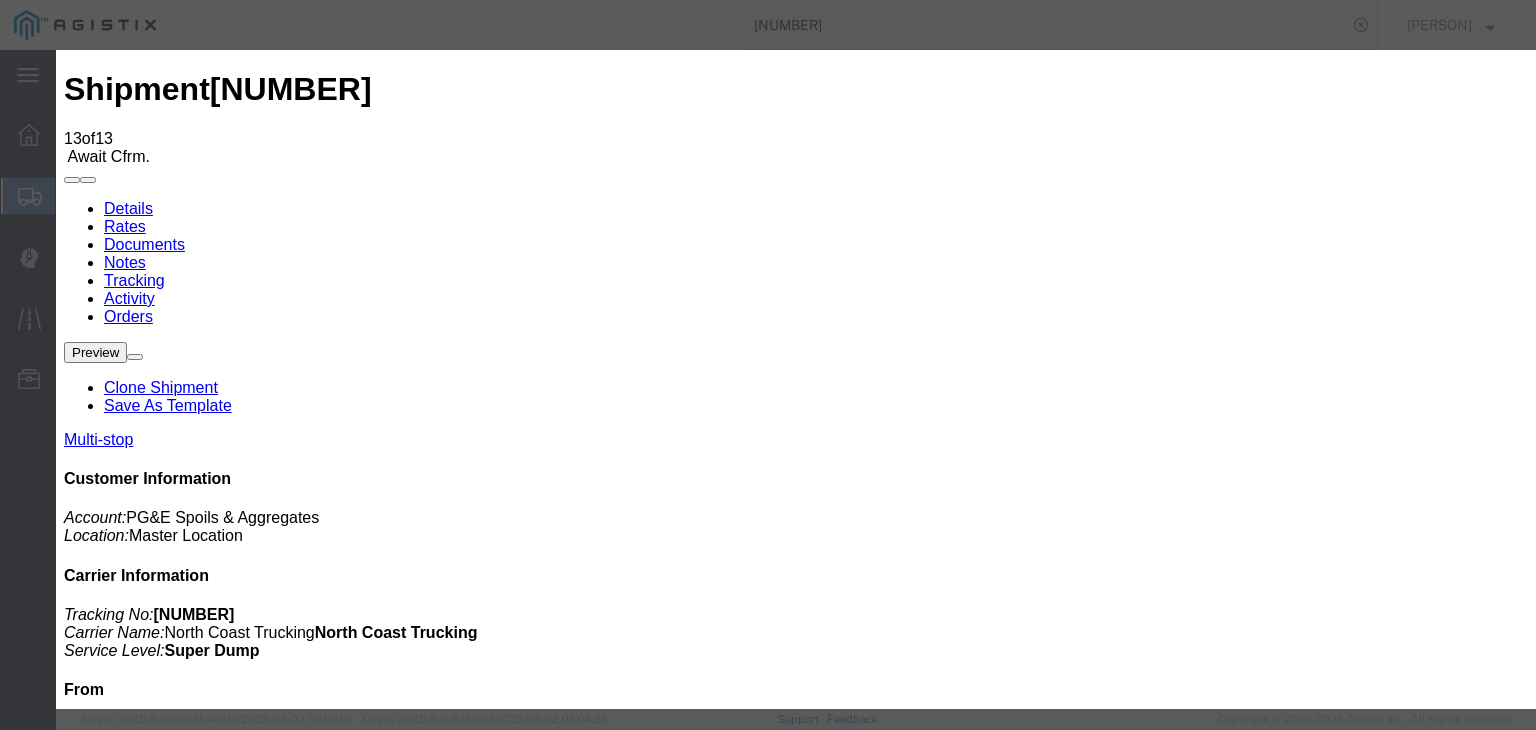 click on "08/03/2025" at bounding box center (168, 5961) 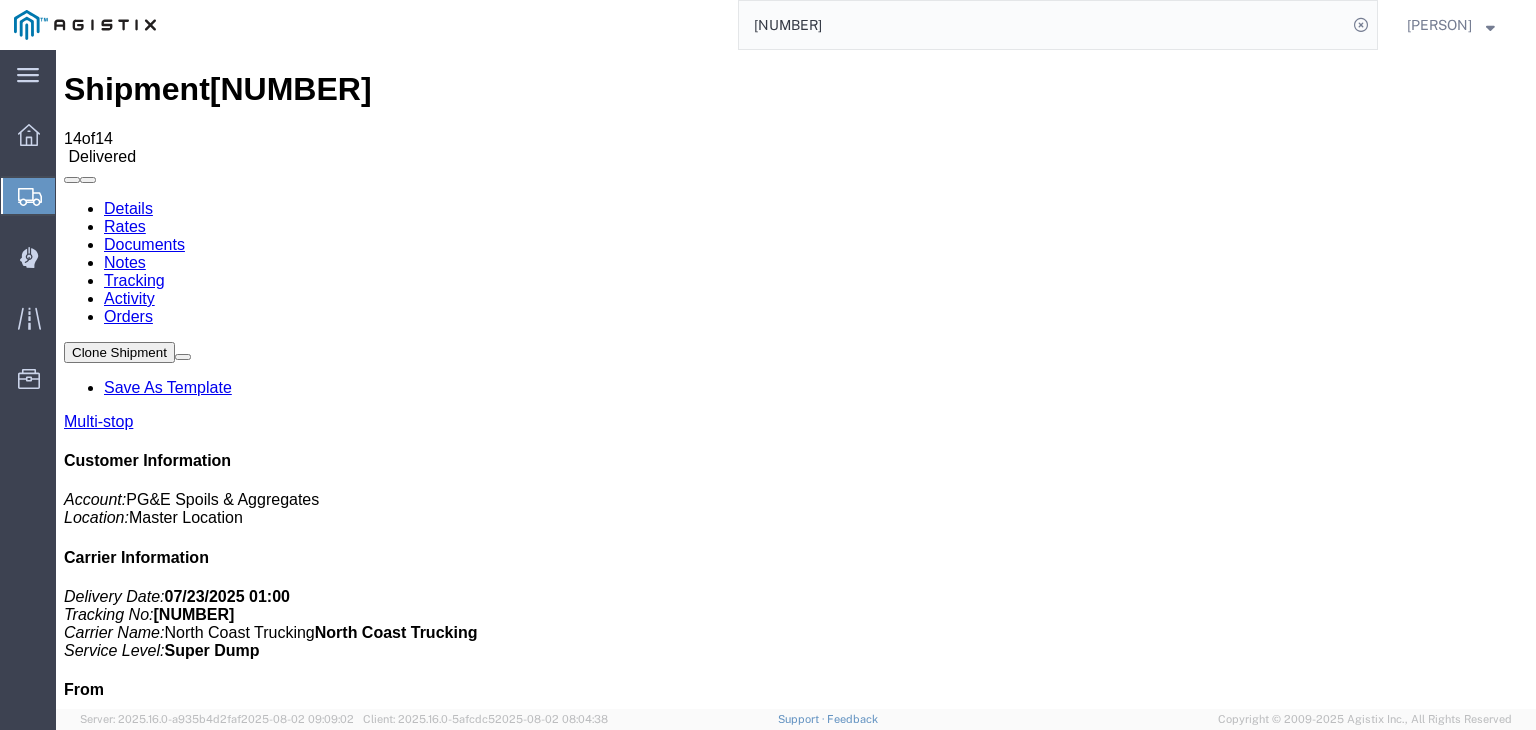 click on "Edit Tracking" at bounding box center (1357, 1963) 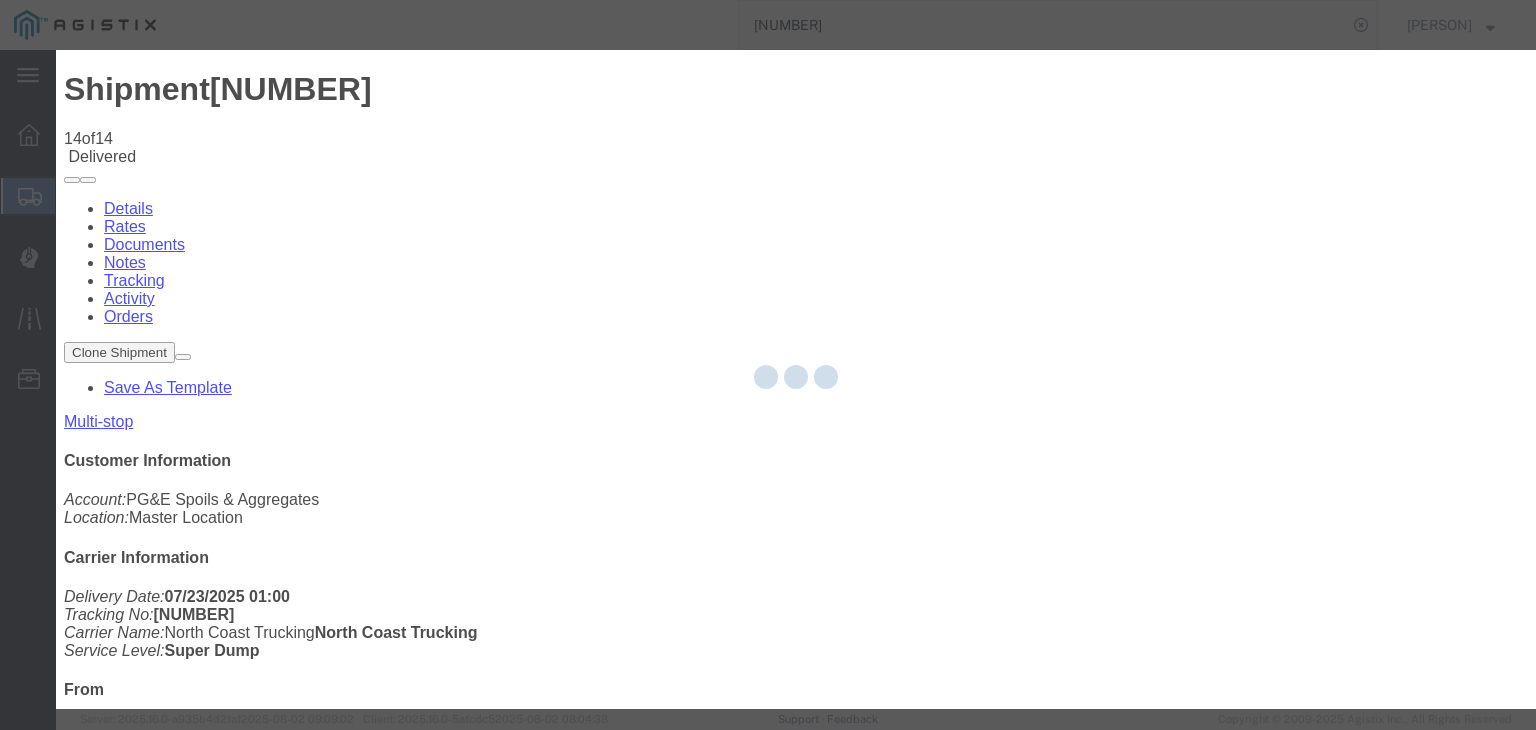 click 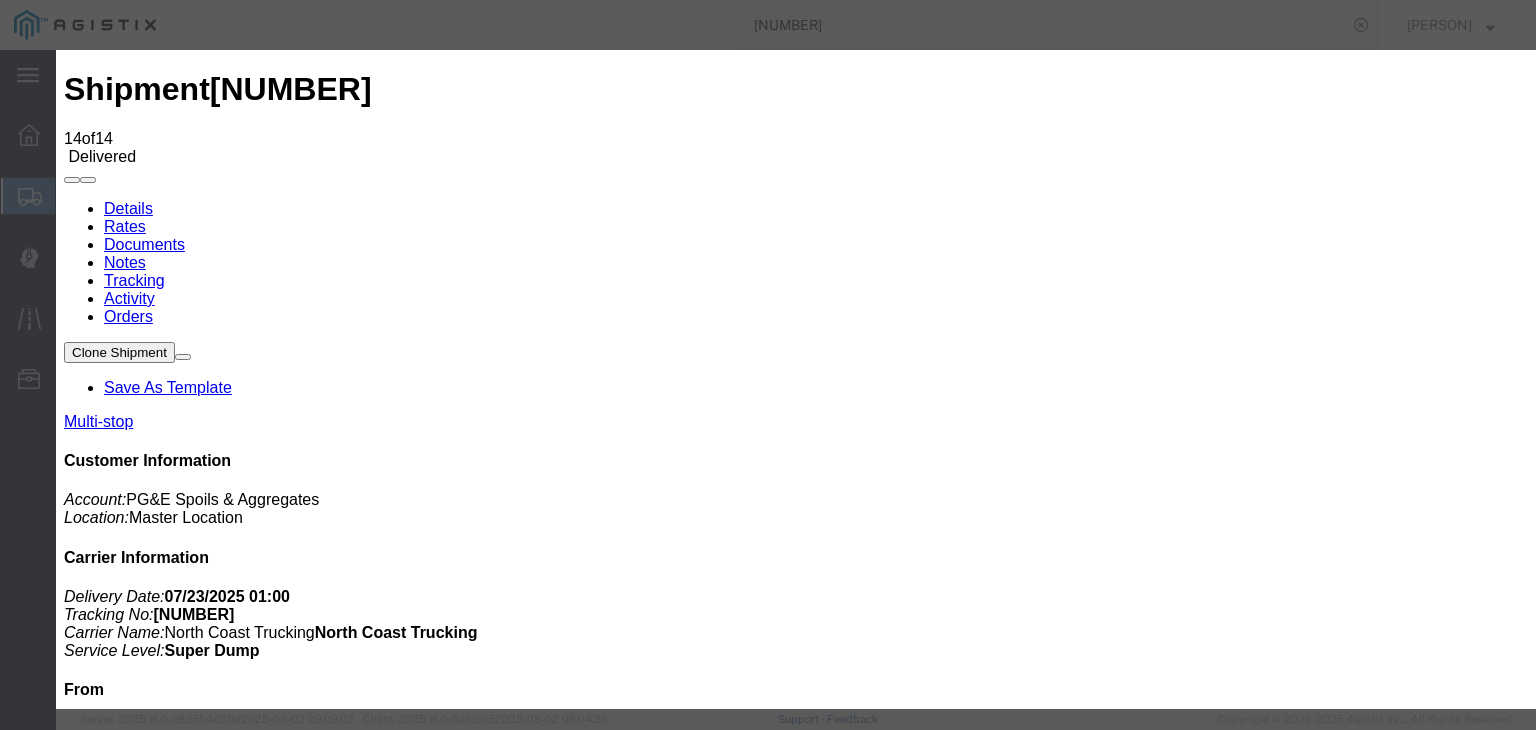 drag, startPoint x: 1313, startPoint y: 600, endPoint x: 1303, endPoint y: 593, distance: 12.206555 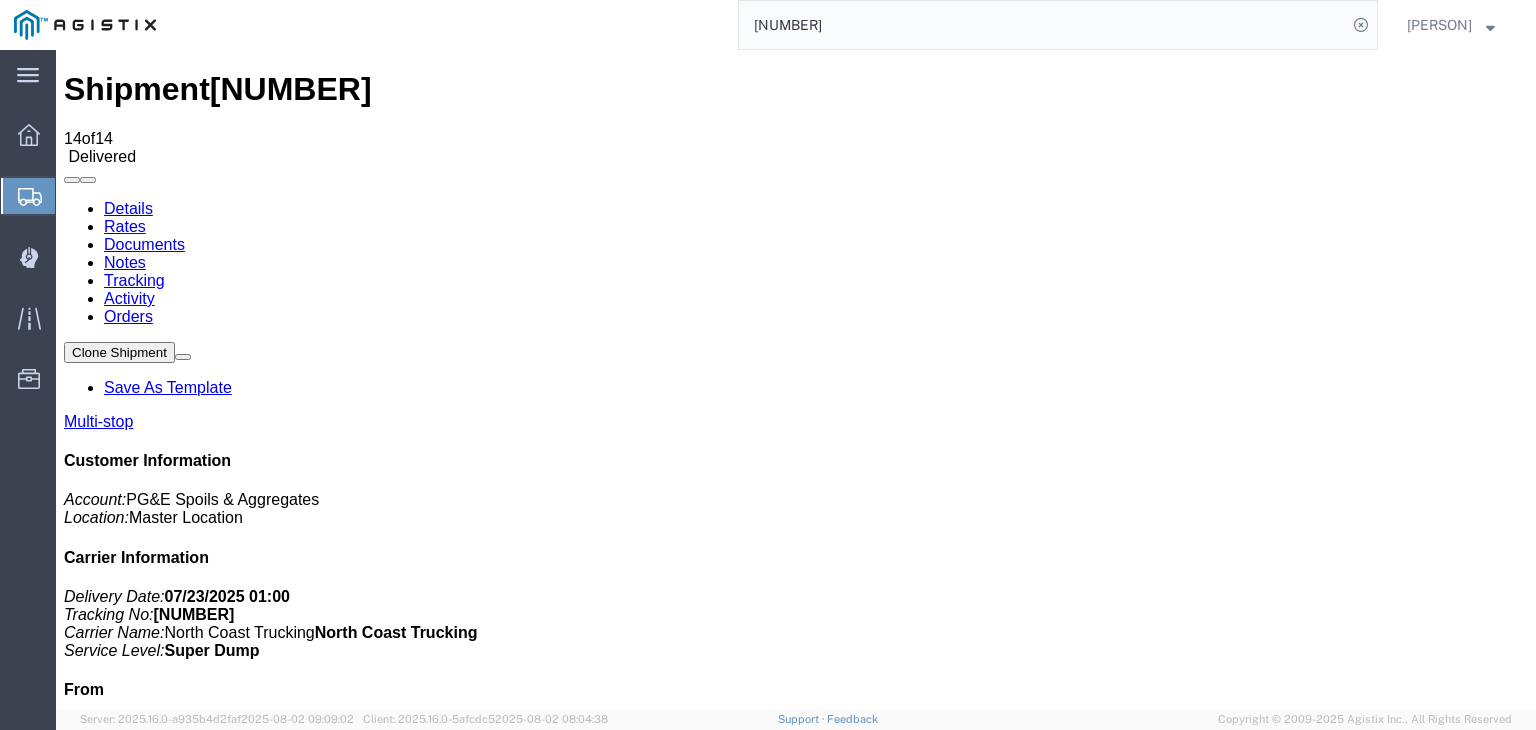 click on "Notes" at bounding box center [125, 262] 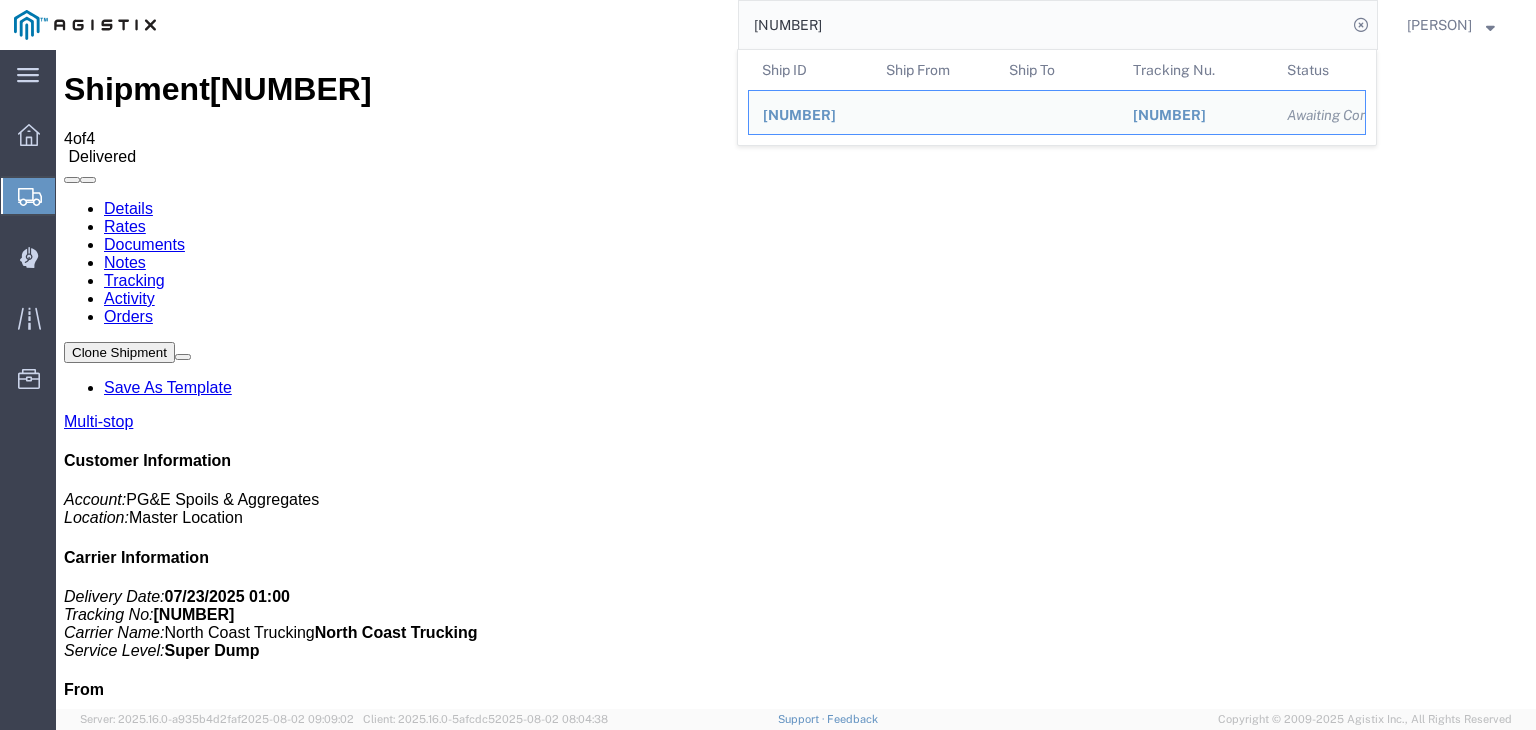 drag, startPoint x: 702, startPoint y: 26, endPoint x: 670, endPoint y: 26, distance: 32 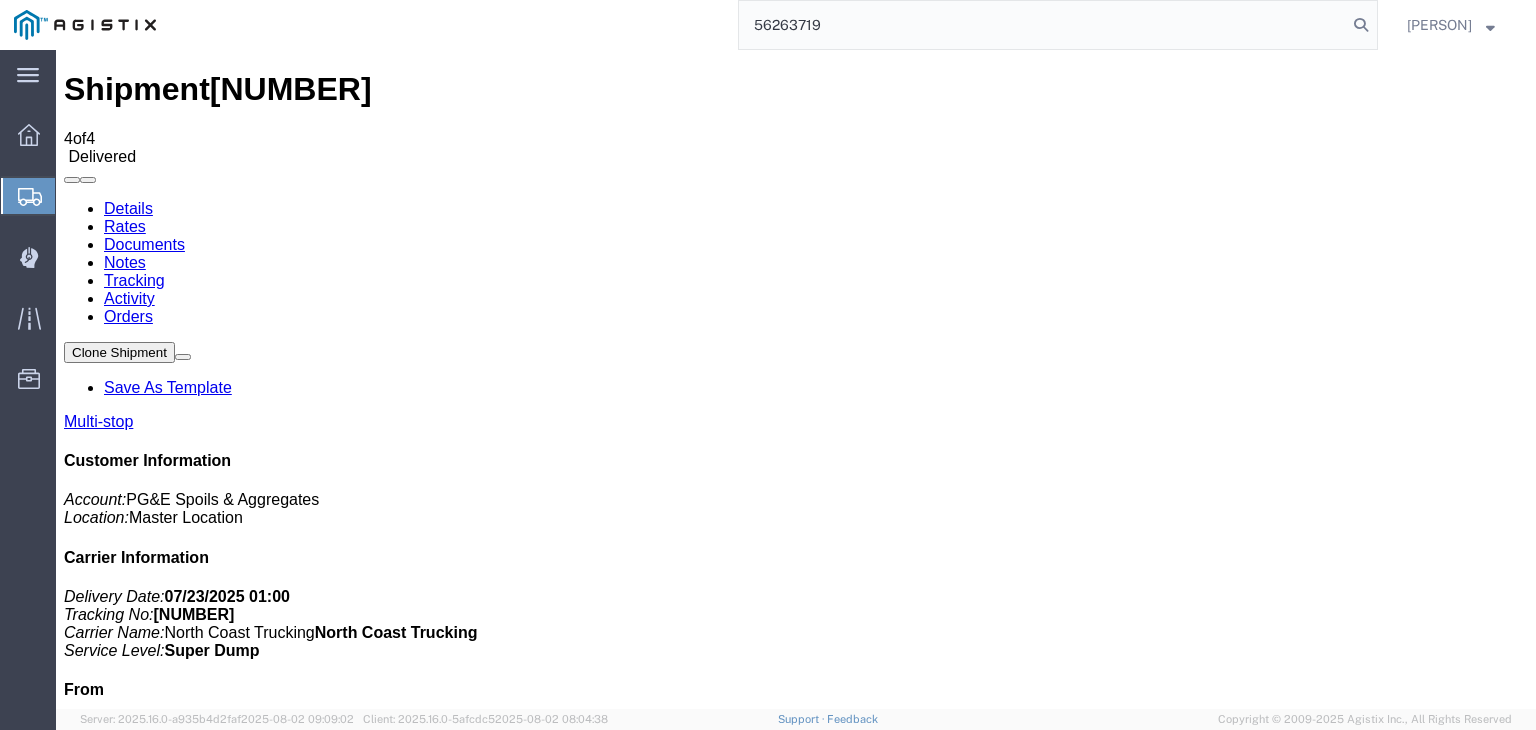 type on "56263719" 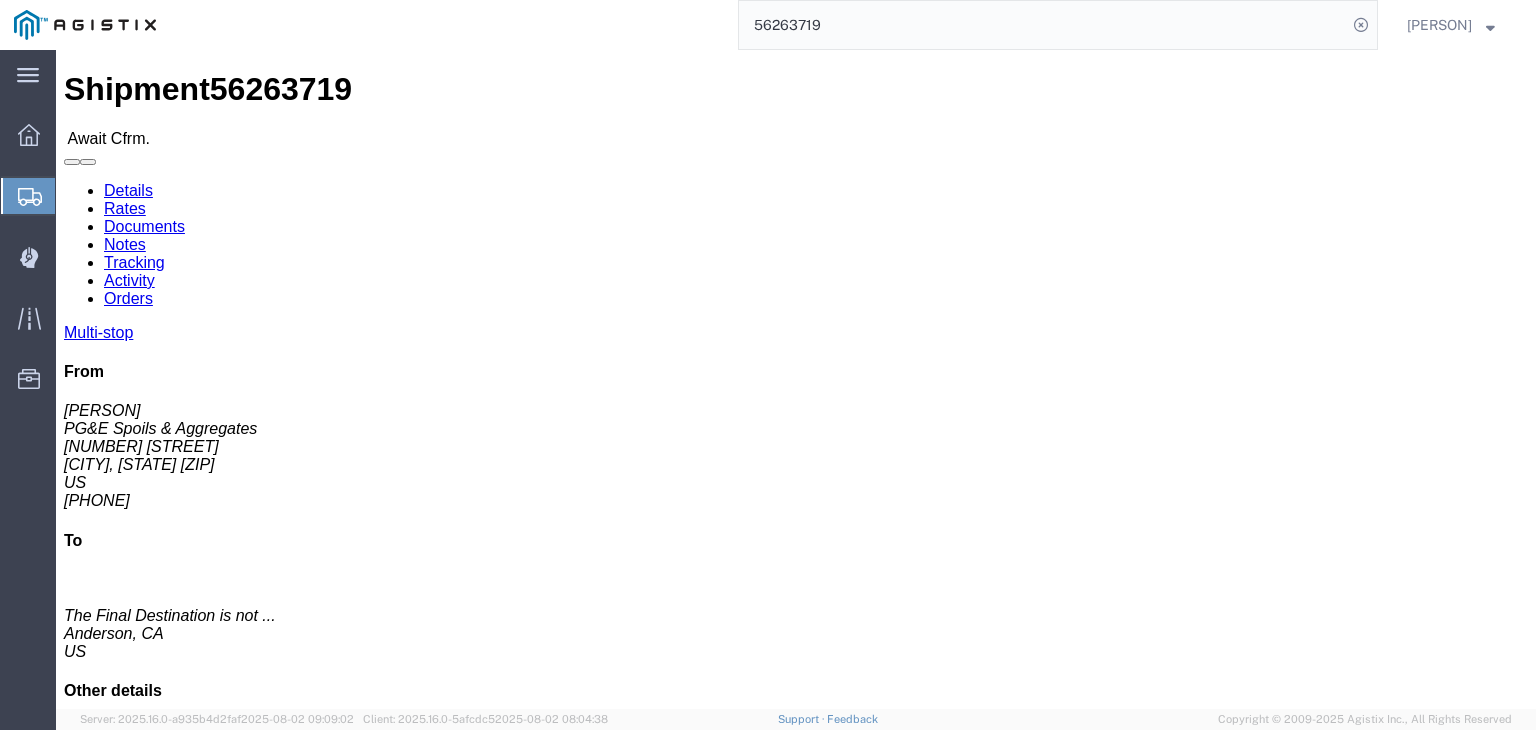 click on "Documents" 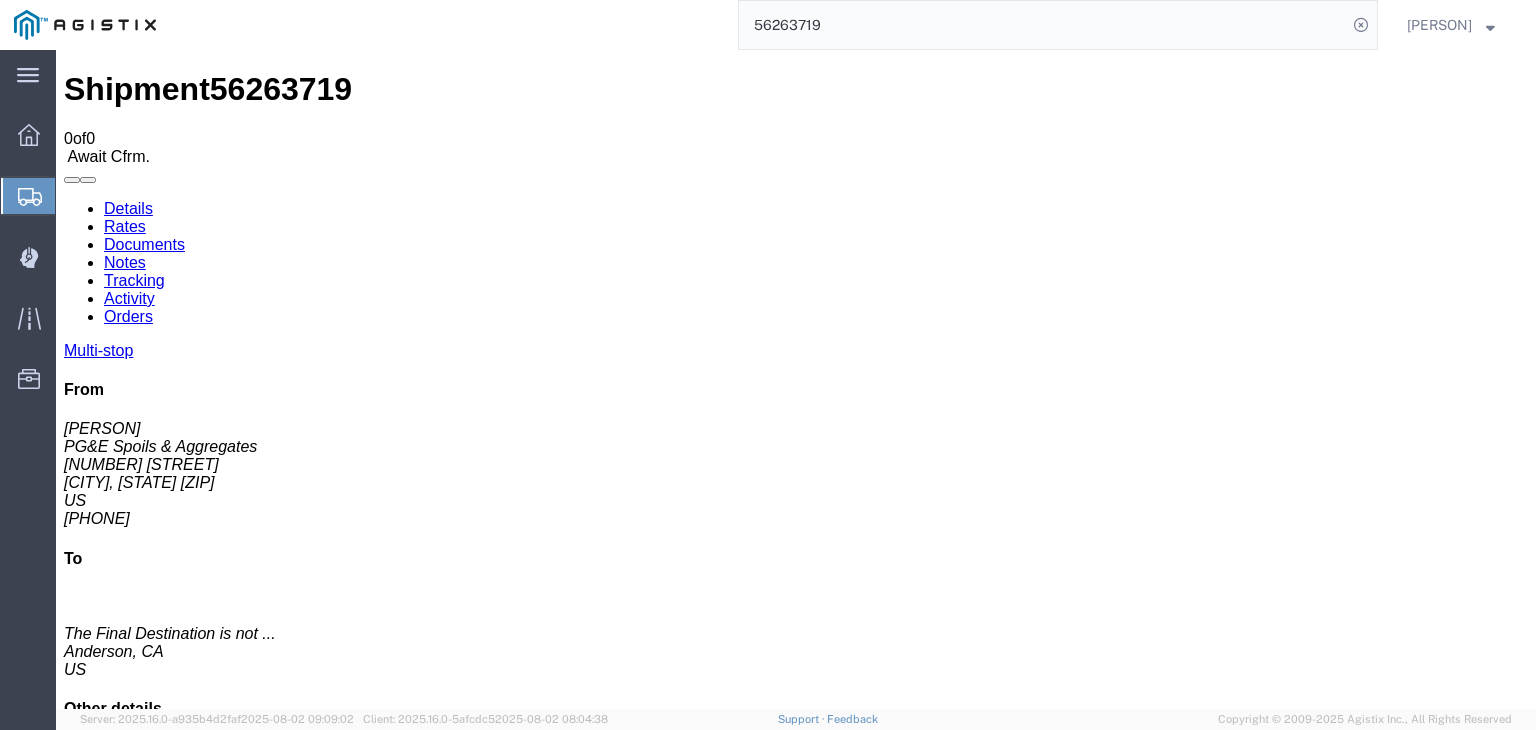 click on "Tracking" at bounding box center (134, 280) 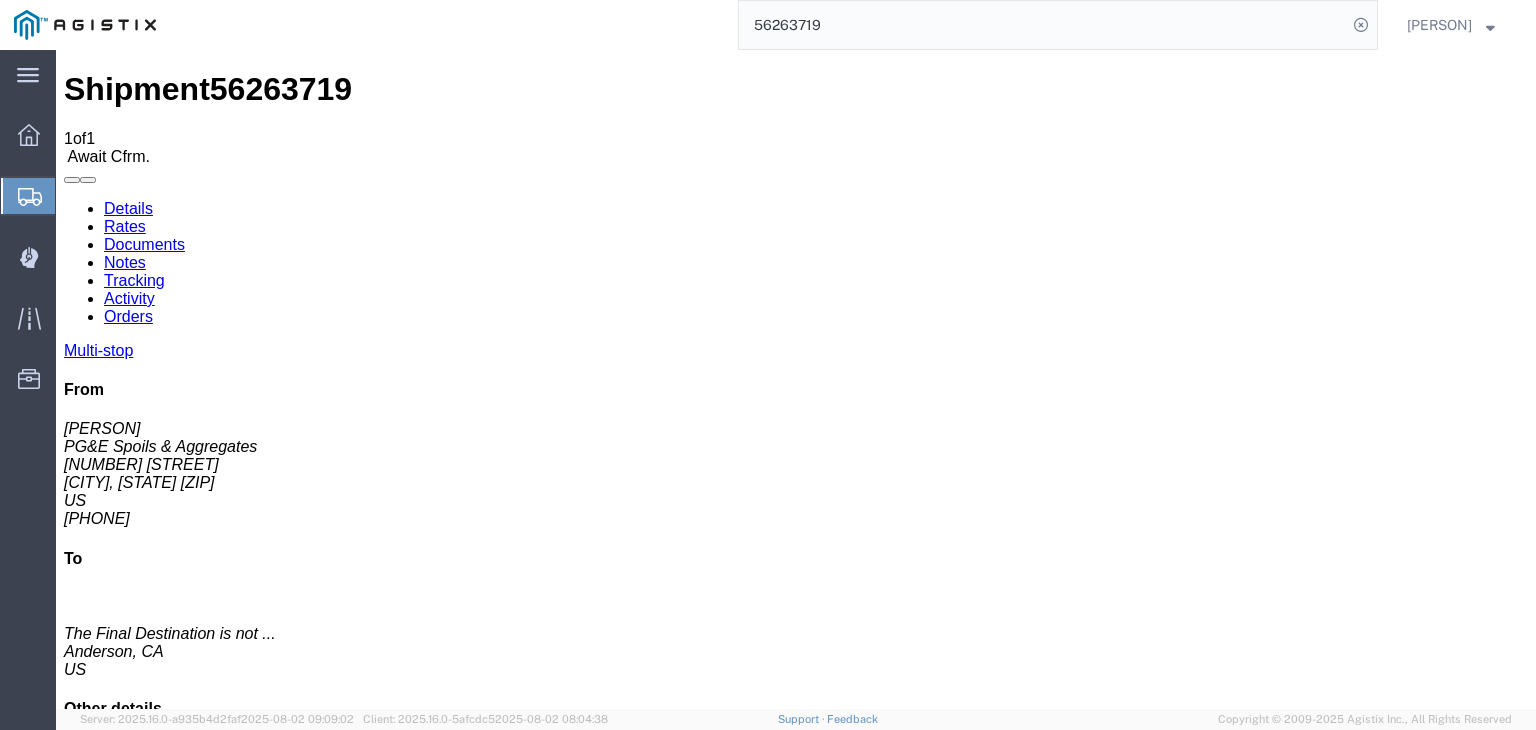 click on "Add New Tracking" at bounding box center (229, 1177) 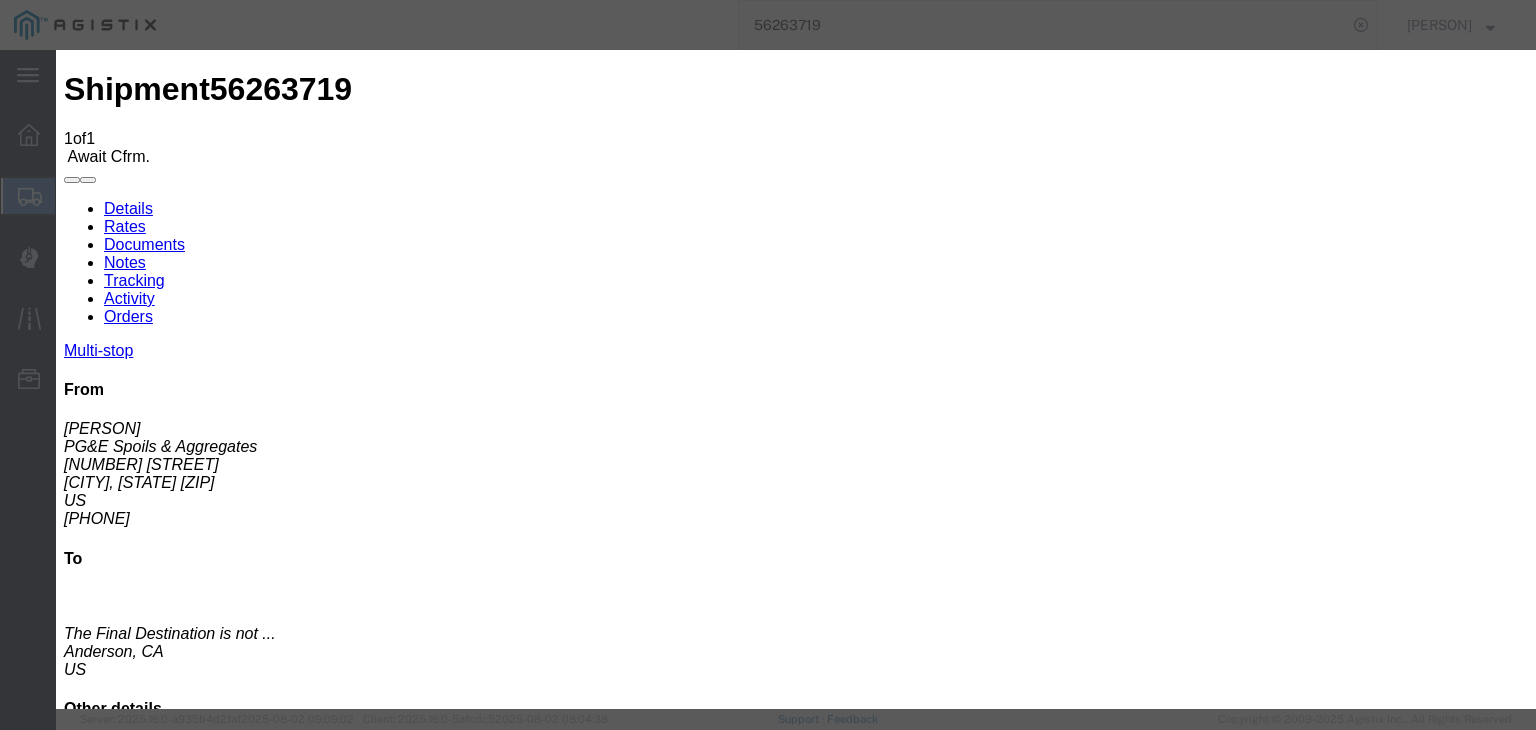 click on "08/03/2025" at bounding box center [168, 3045] 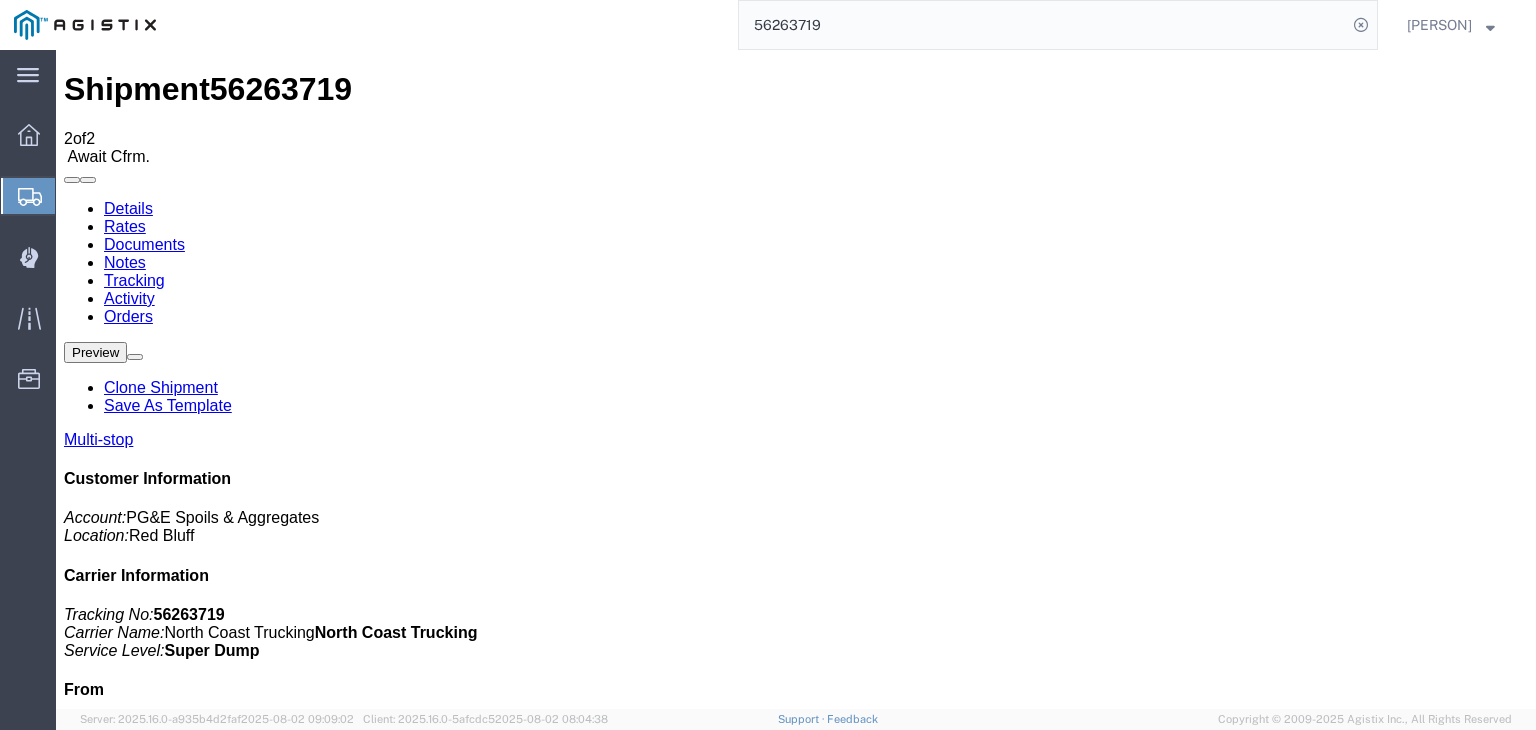 click on "Add New Tracking" at bounding box center (229, 1177) 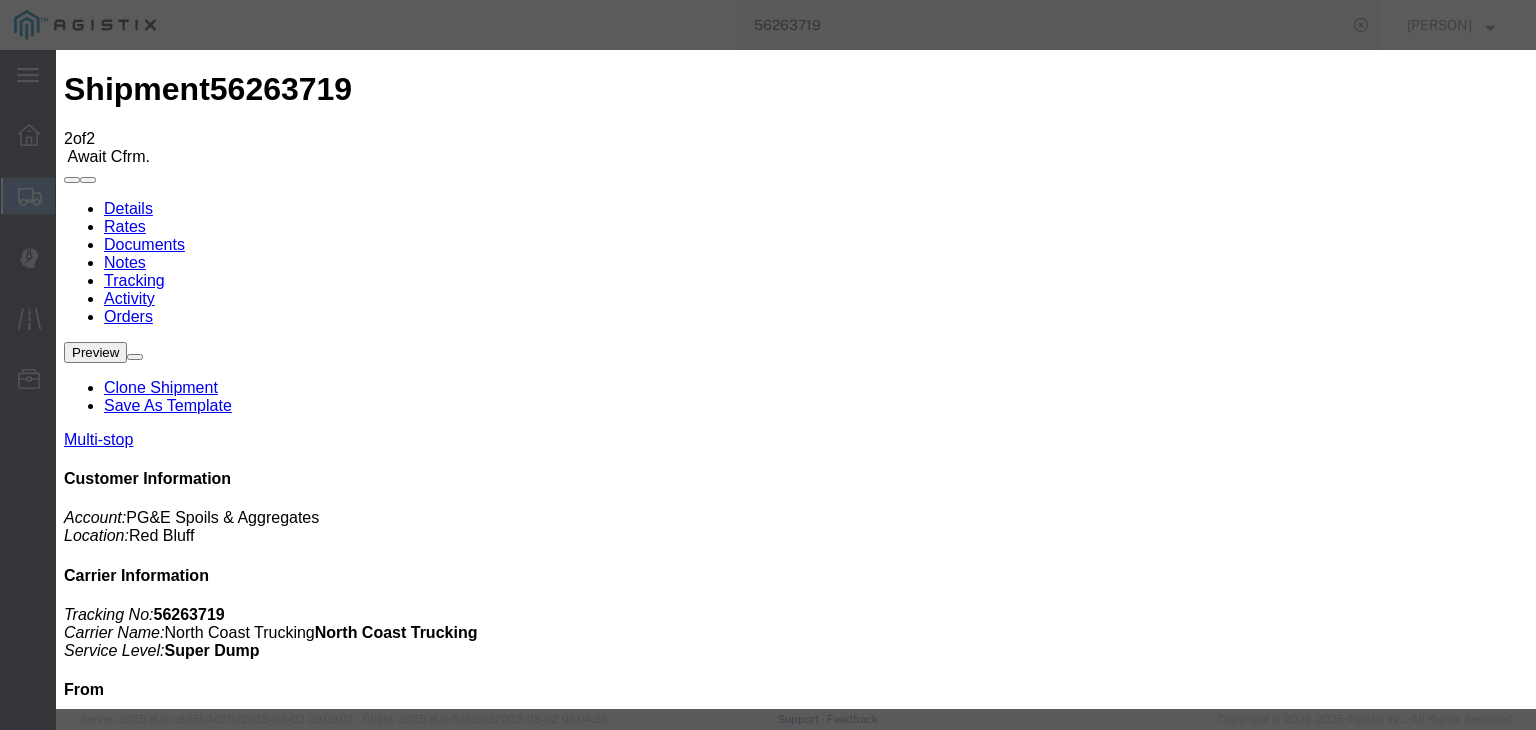 click on "08/03/2025" at bounding box center [168, 3288] 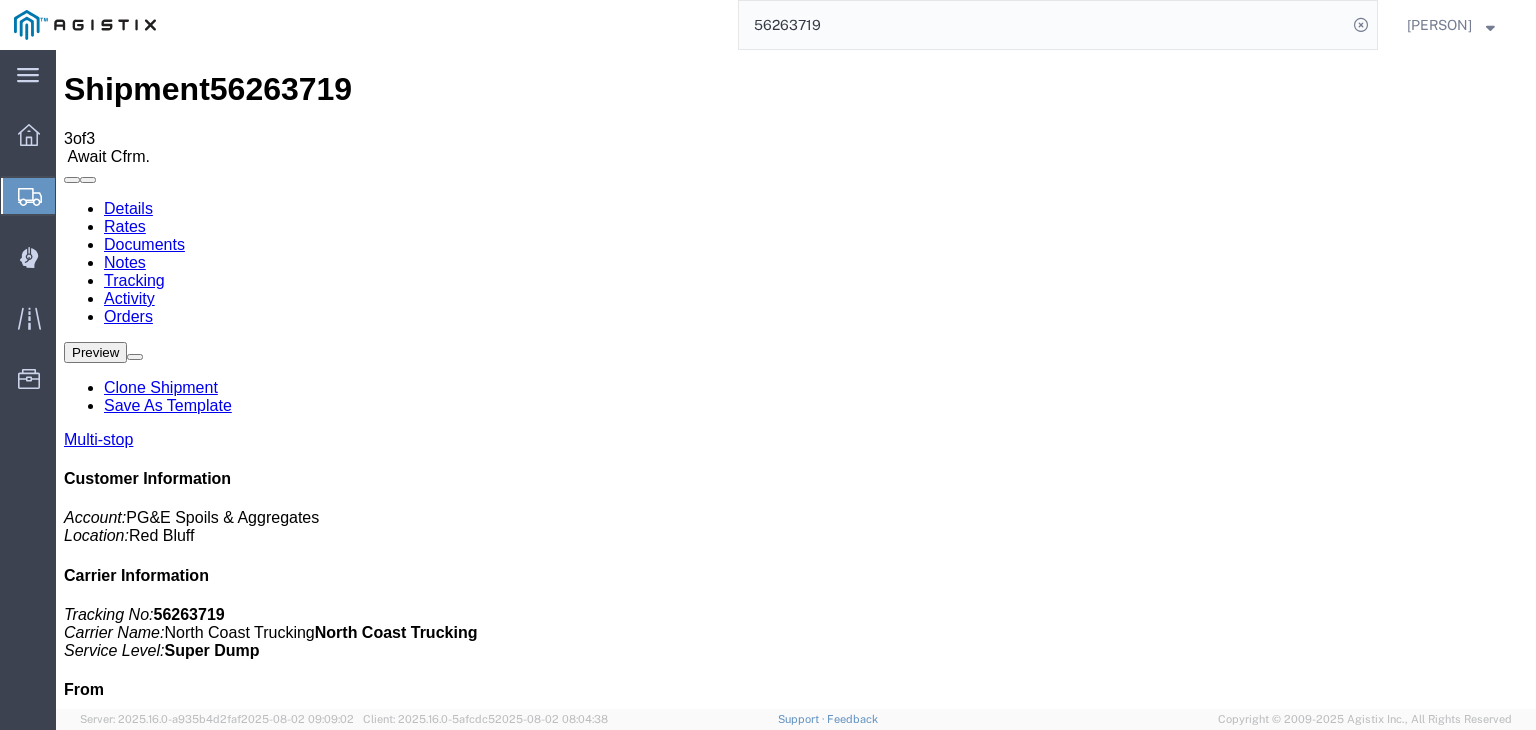 click on "Add New Tracking" at bounding box center (229, 1177) 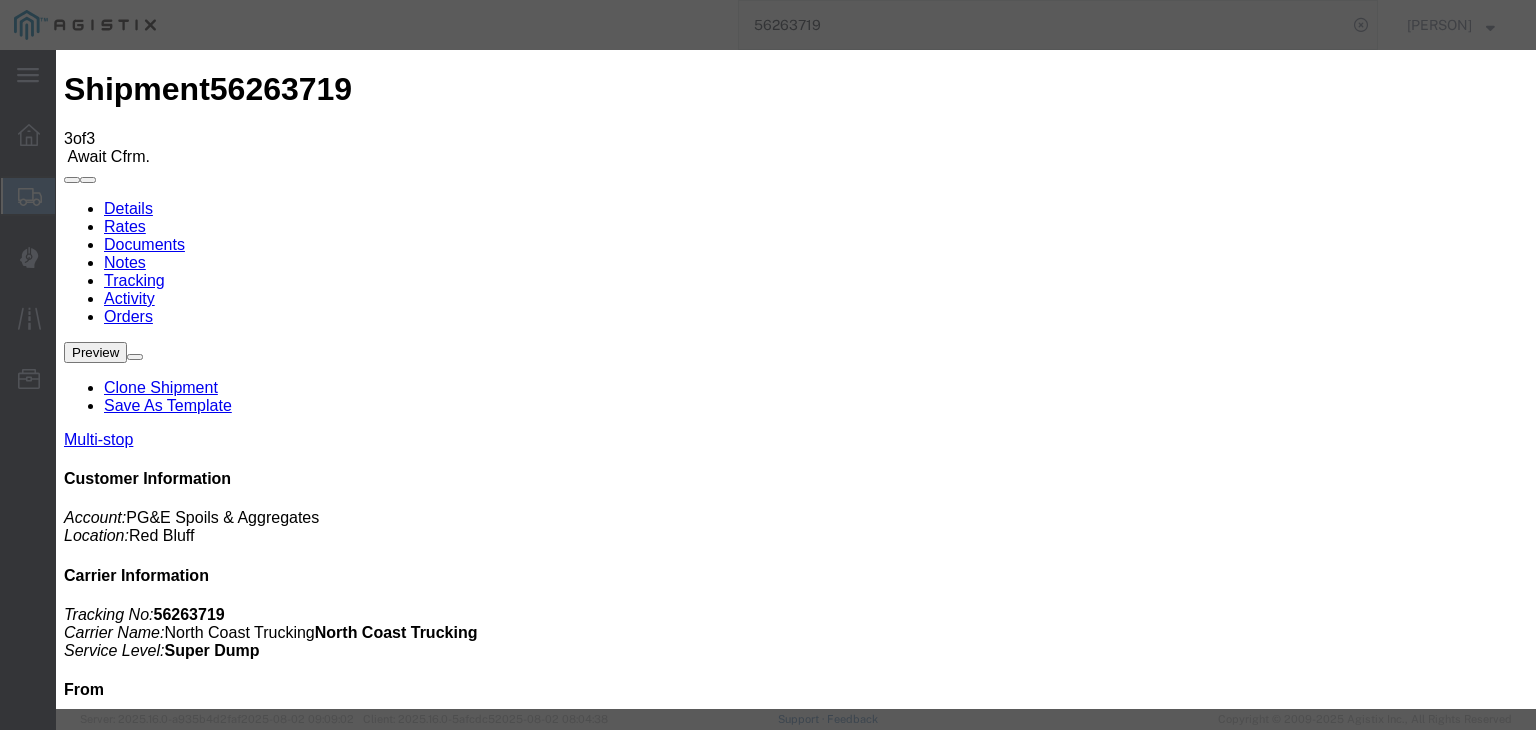 click on "08/03/2025" at bounding box center [168, 3531] 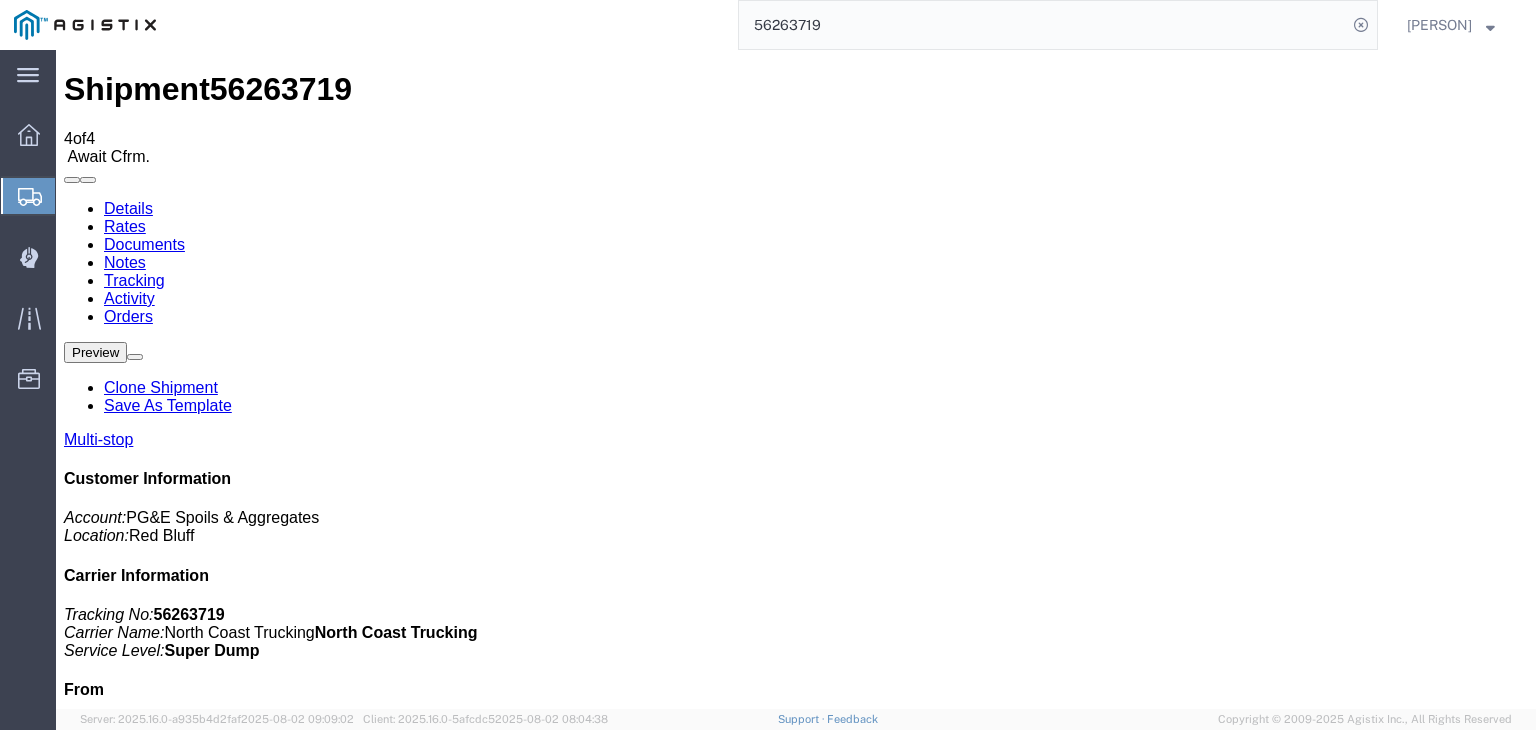 click on "Add New Tracking" at bounding box center [229, 1177] 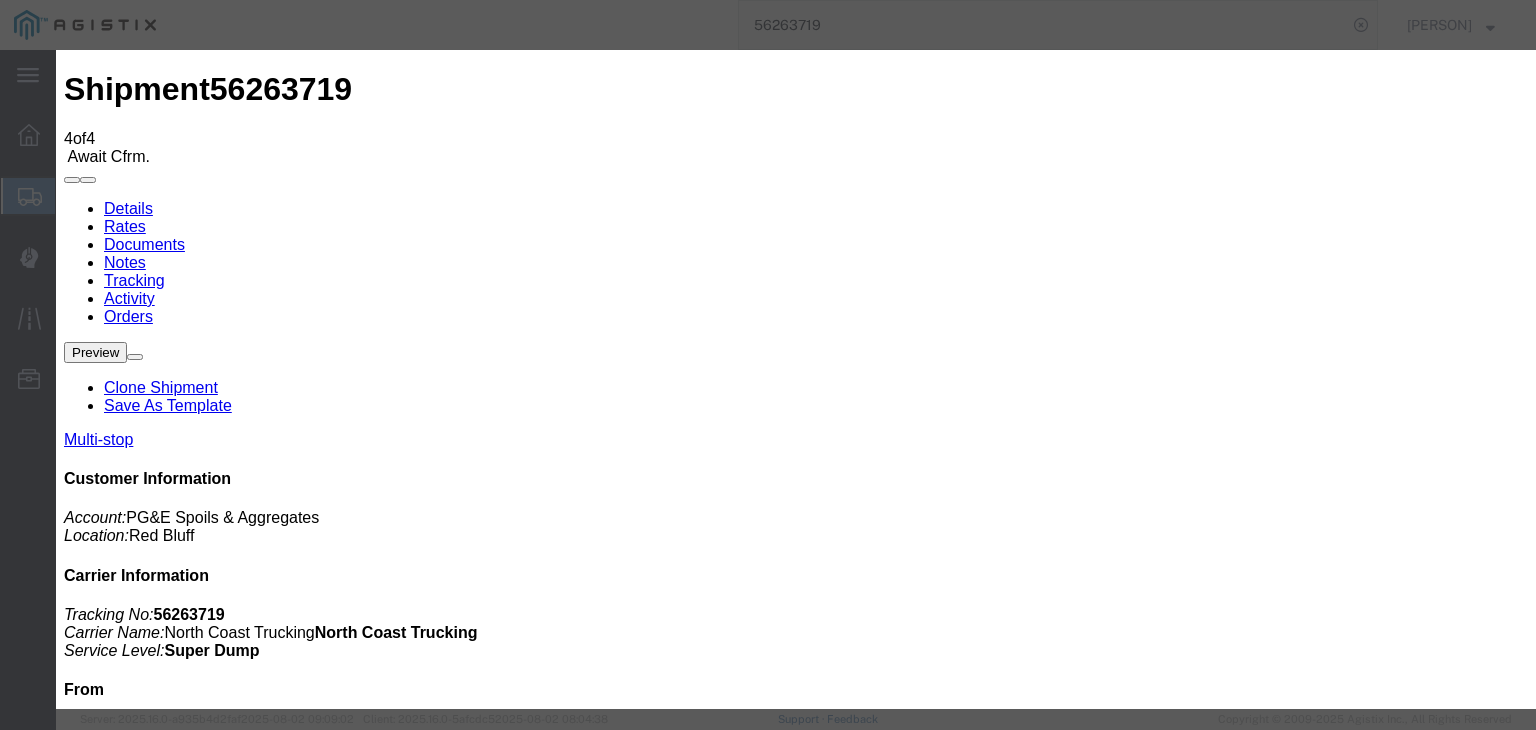 click on "08/03/2025" at bounding box center (168, 3774) 